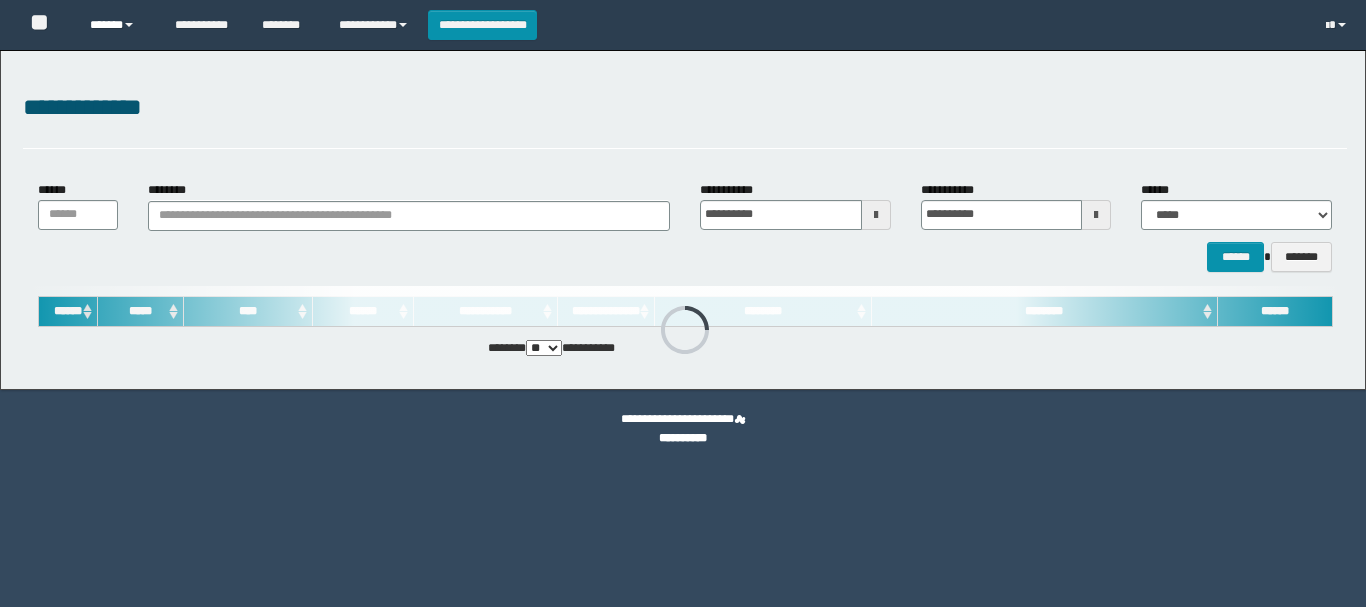 scroll, scrollTop: 0, scrollLeft: 0, axis: both 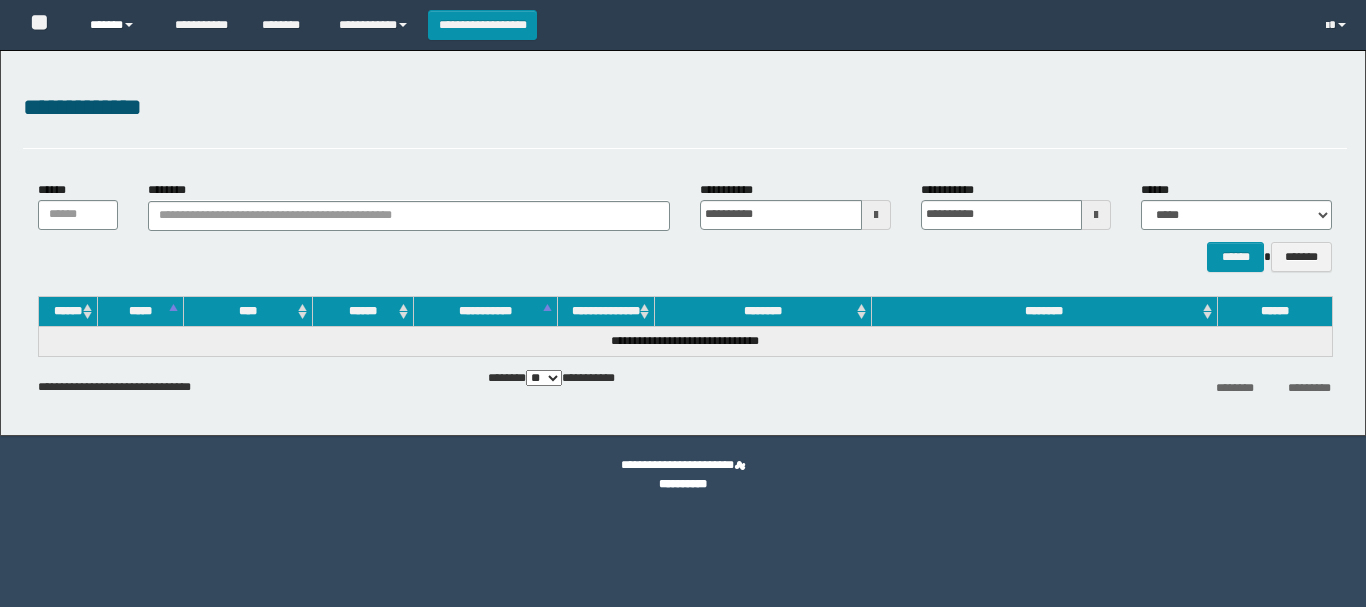 click on "******" at bounding box center [117, 25] 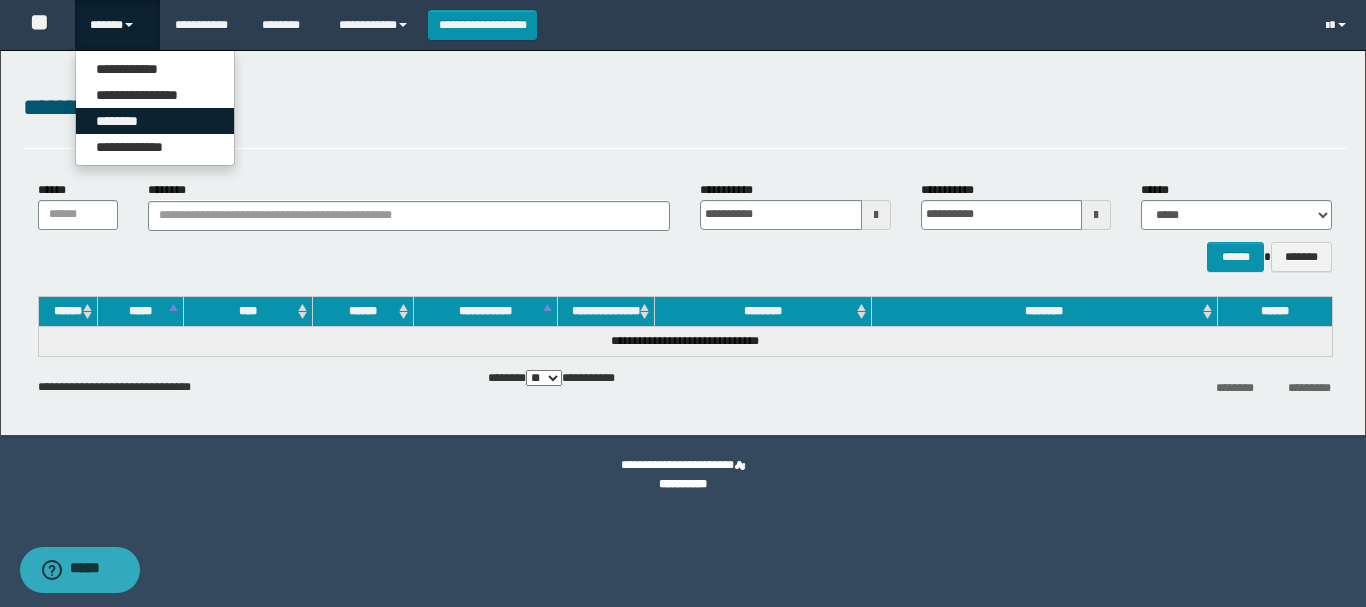 scroll, scrollTop: 0, scrollLeft: 0, axis: both 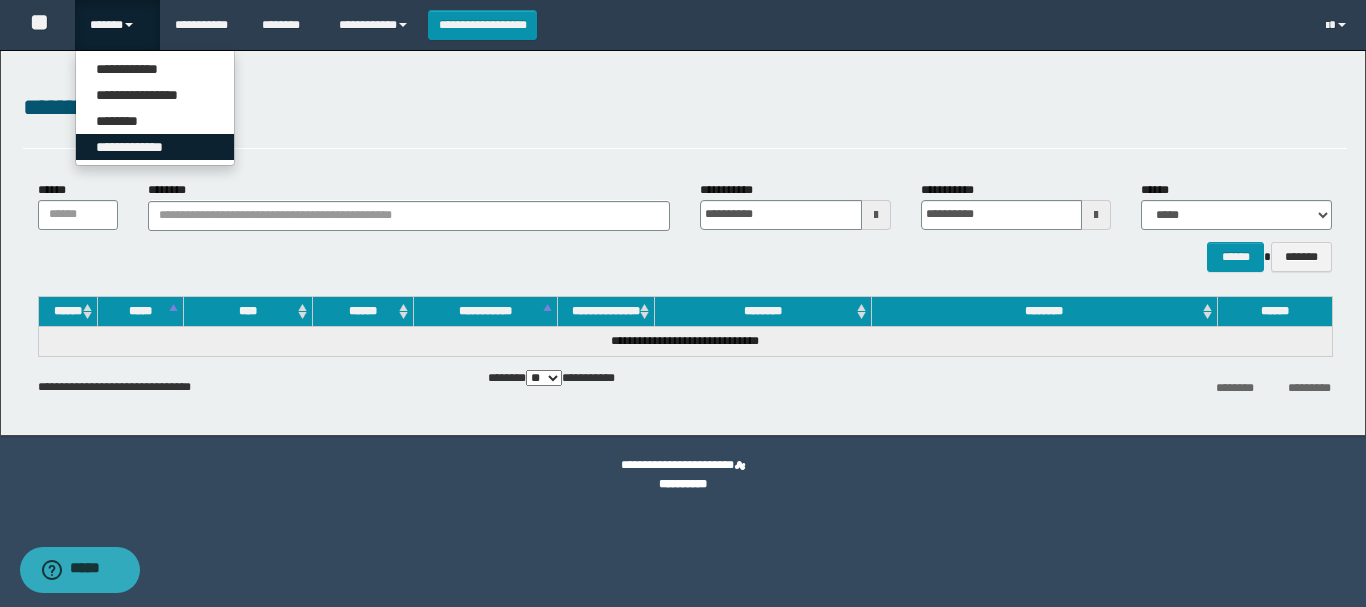 click on "**********" at bounding box center (155, 147) 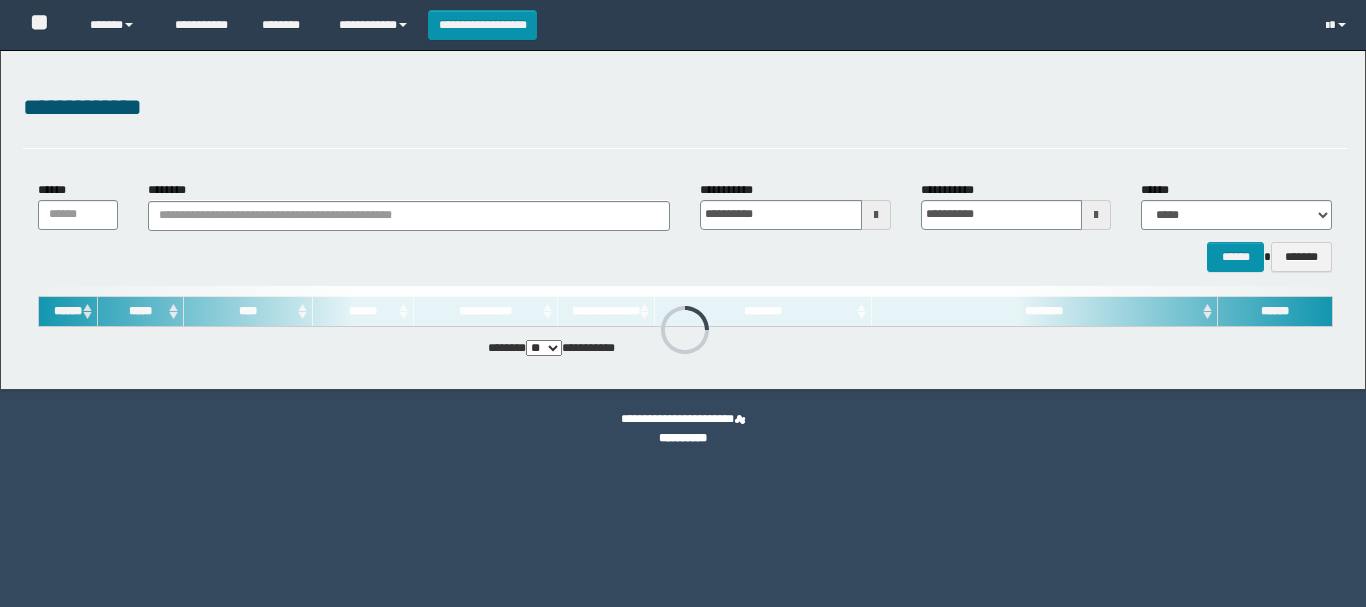 scroll, scrollTop: 0, scrollLeft: 0, axis: both 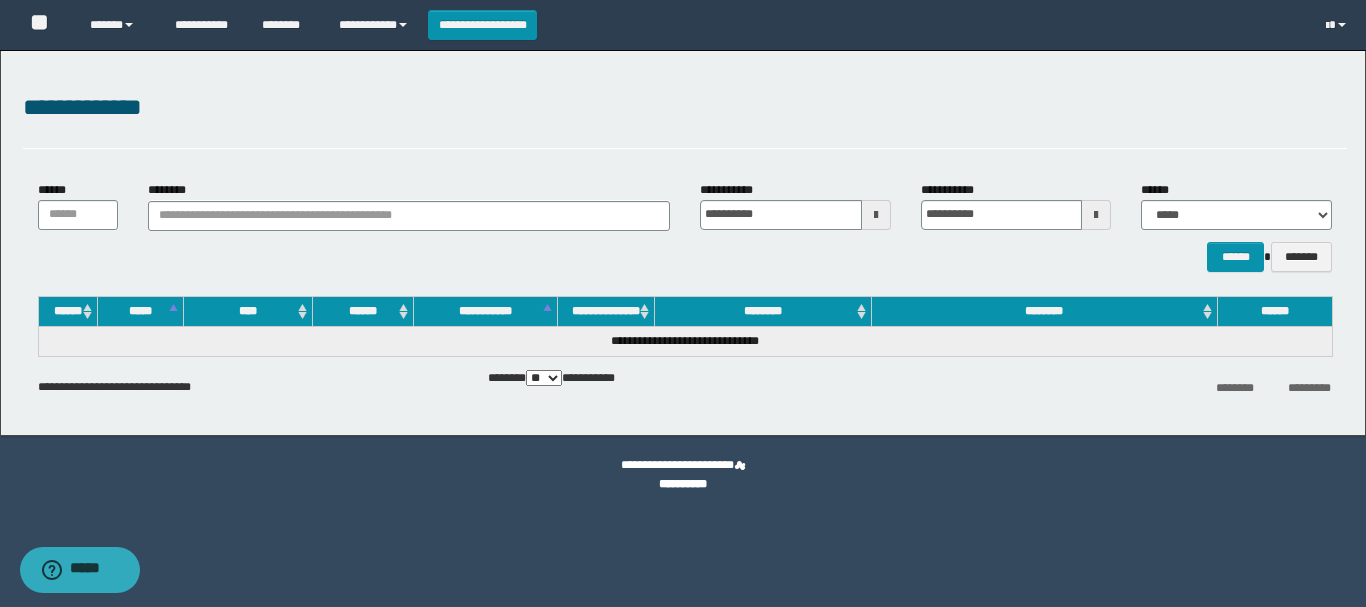 drag, startPoint x: 871, startPoint y: 217, endPoint x: 853, endPoint y: 215, distance: 18.110771 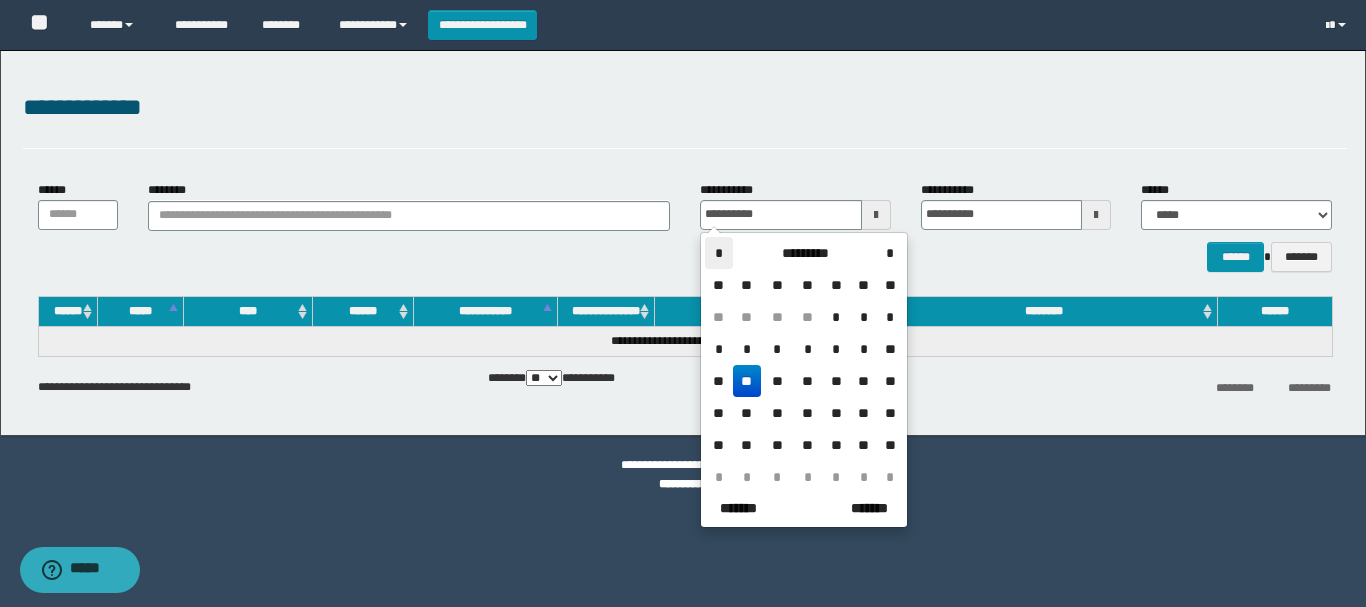 click on "*" at bounding box center [719, 253] 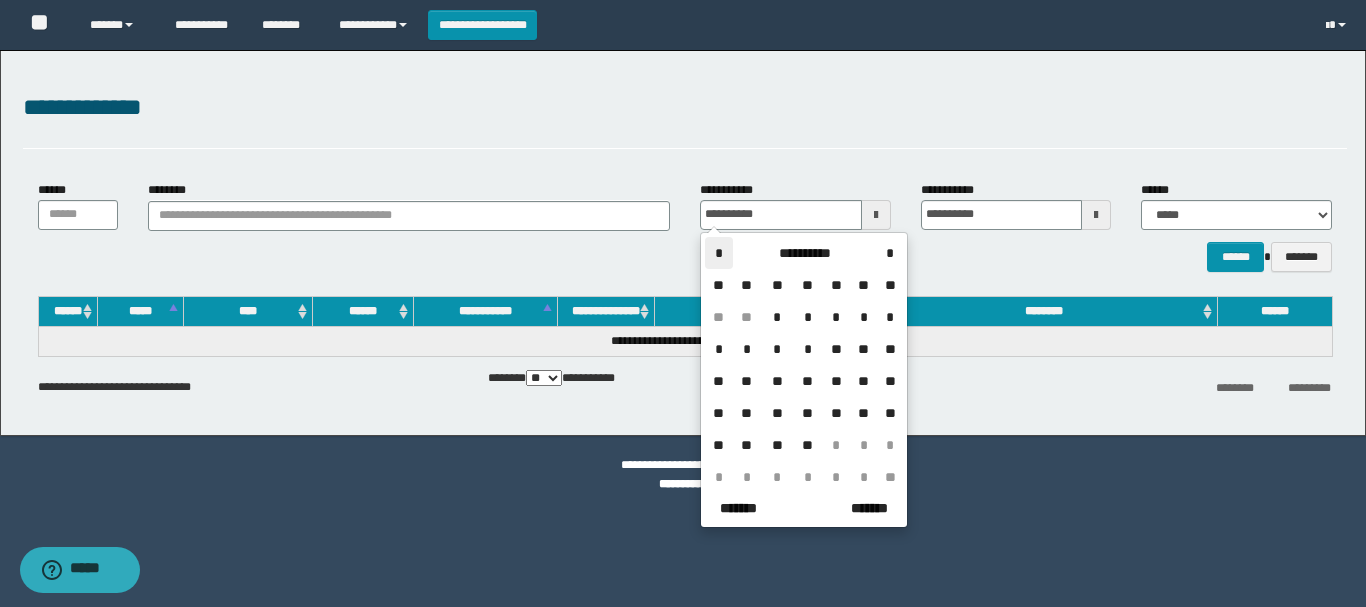 click on "*" at bounding box center (719, 253) 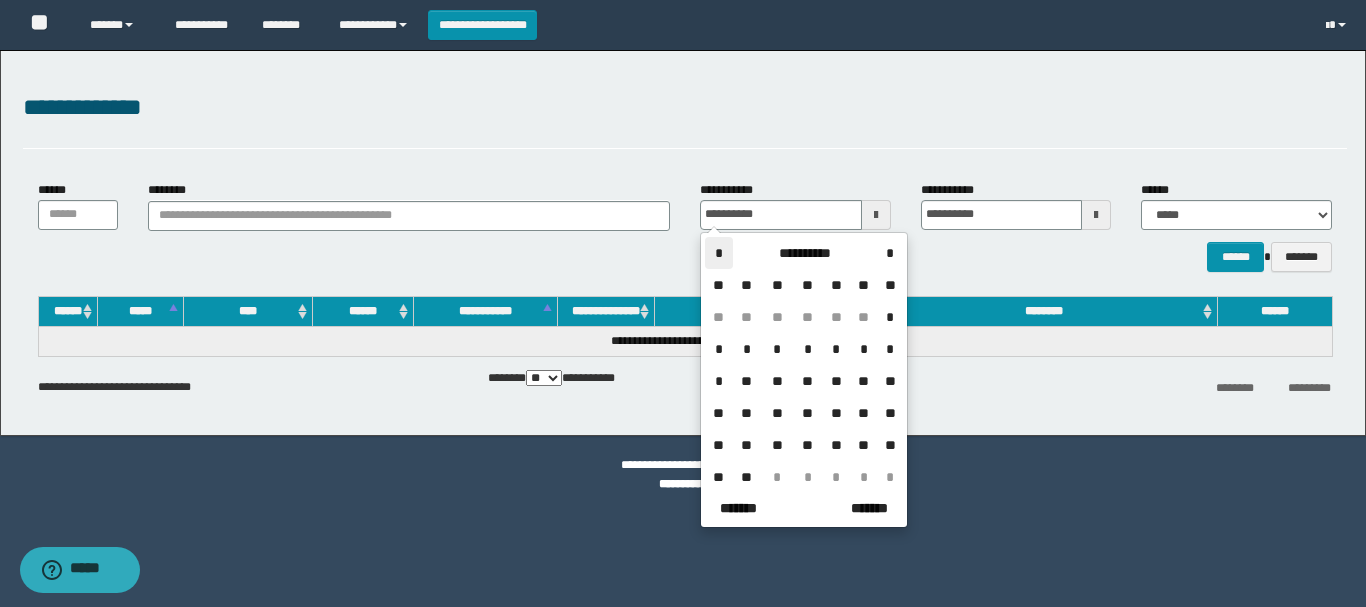 click on "*" at bounding box center (719, 253) 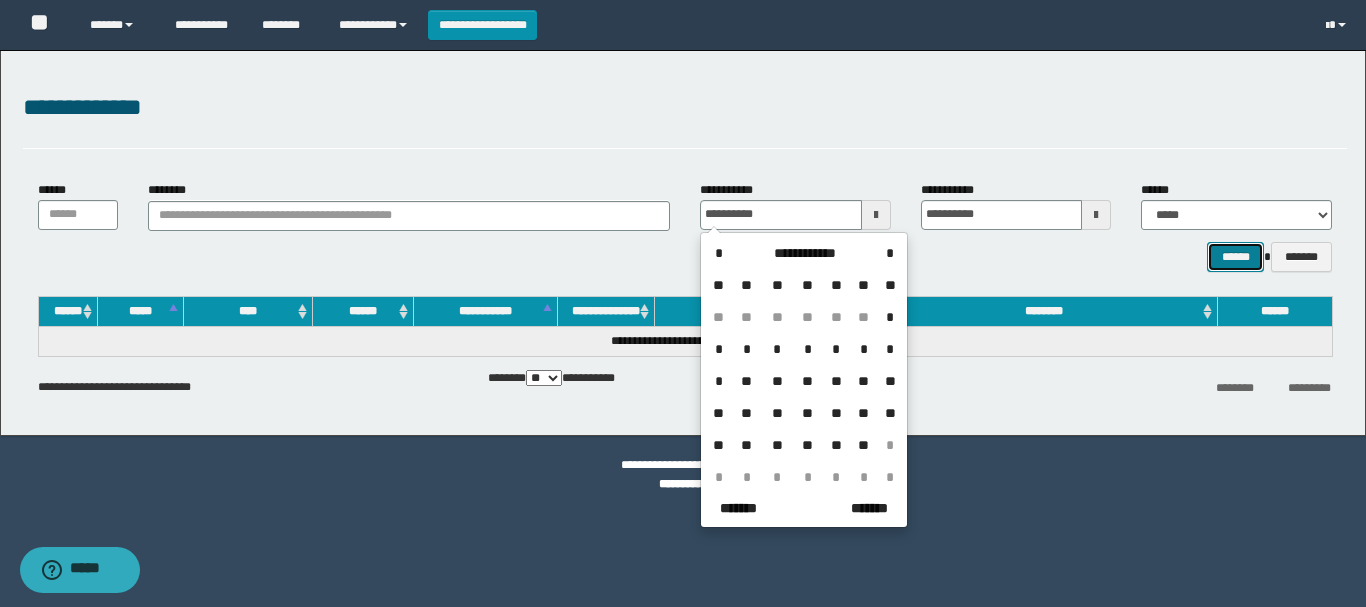 click on "******" at bounding box center [1235, 257] 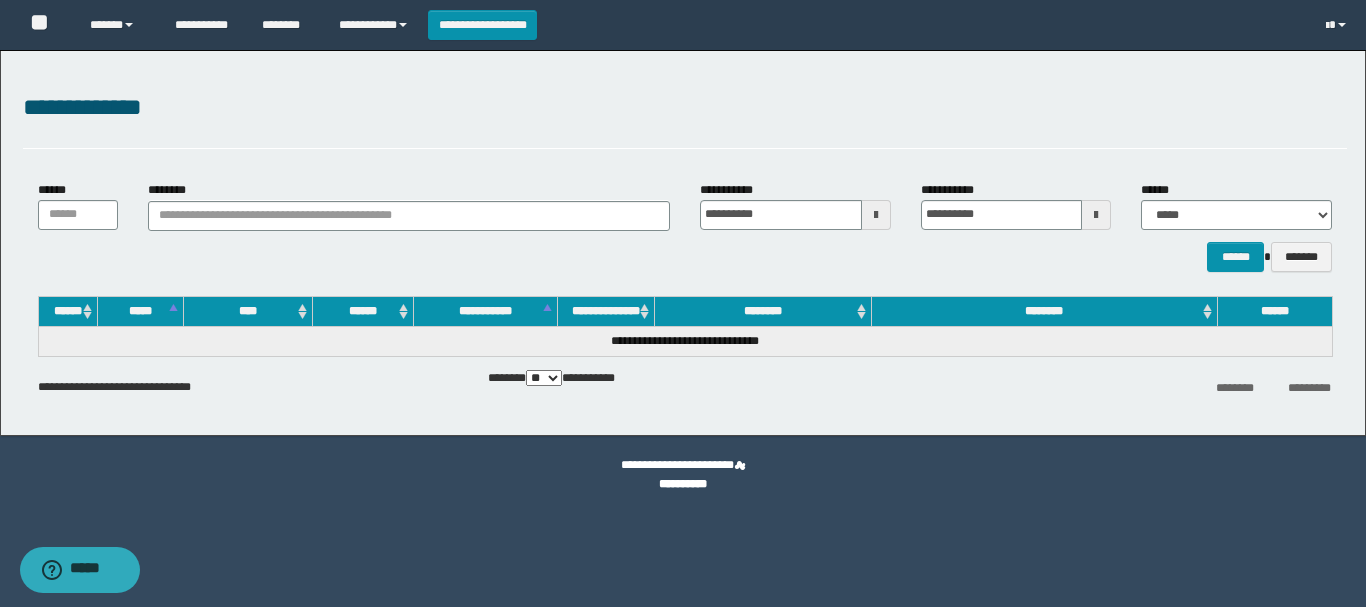 click at bounding box center [876, 215] 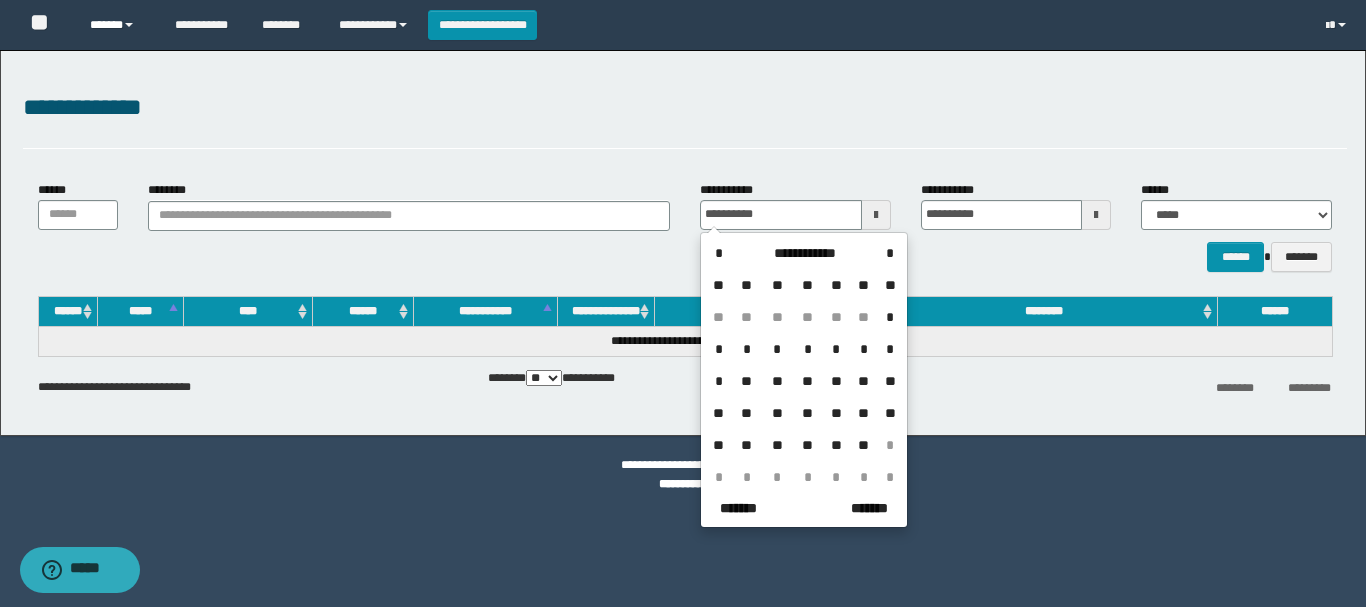click on "******" at bounding box center (117, 25) 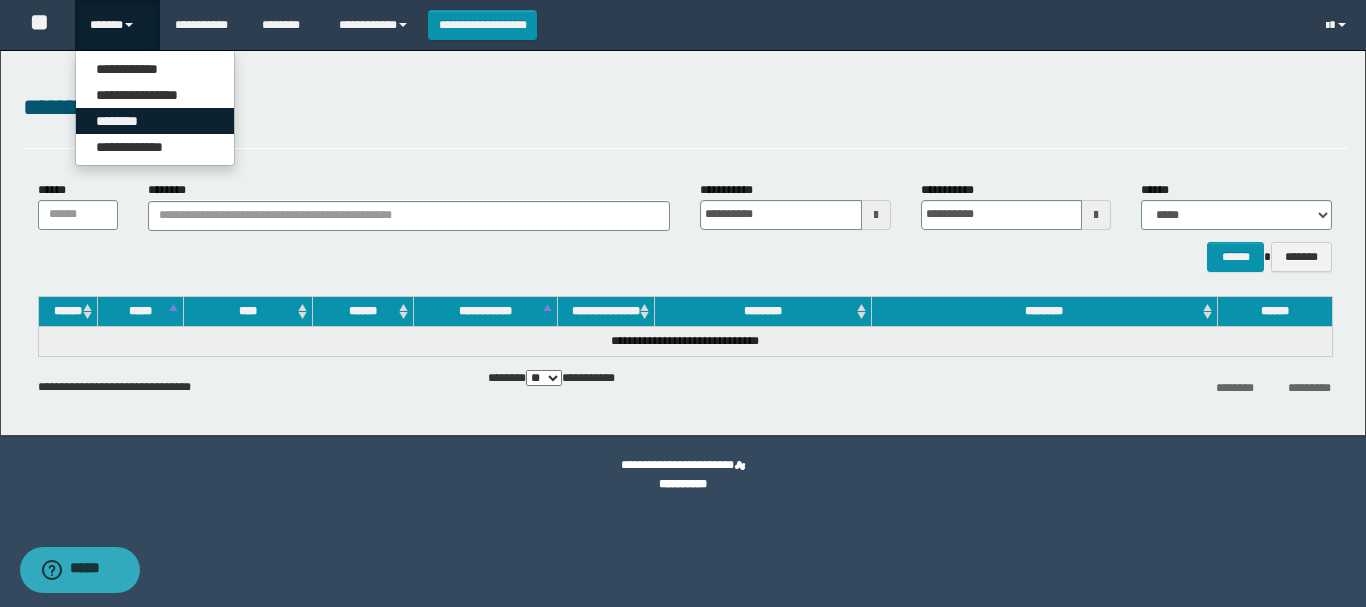 click on "********" at bounding box center [155, 121] 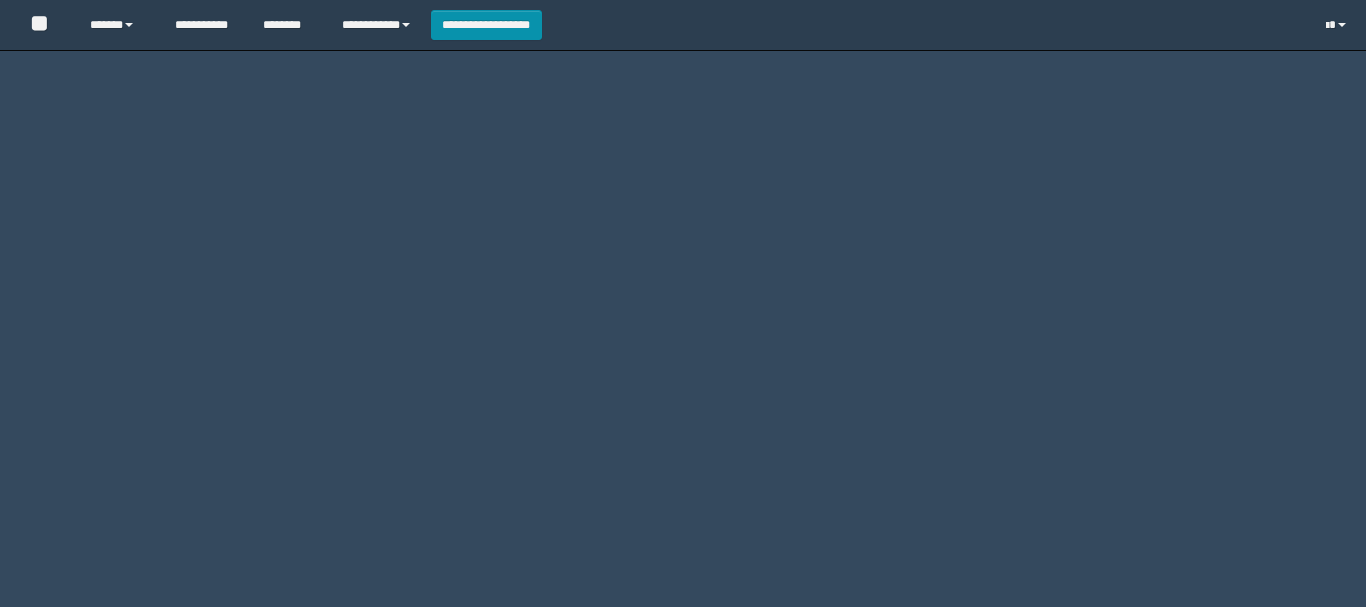 scroll, scrollTop: 0, scrollLeft: 0, axis: both 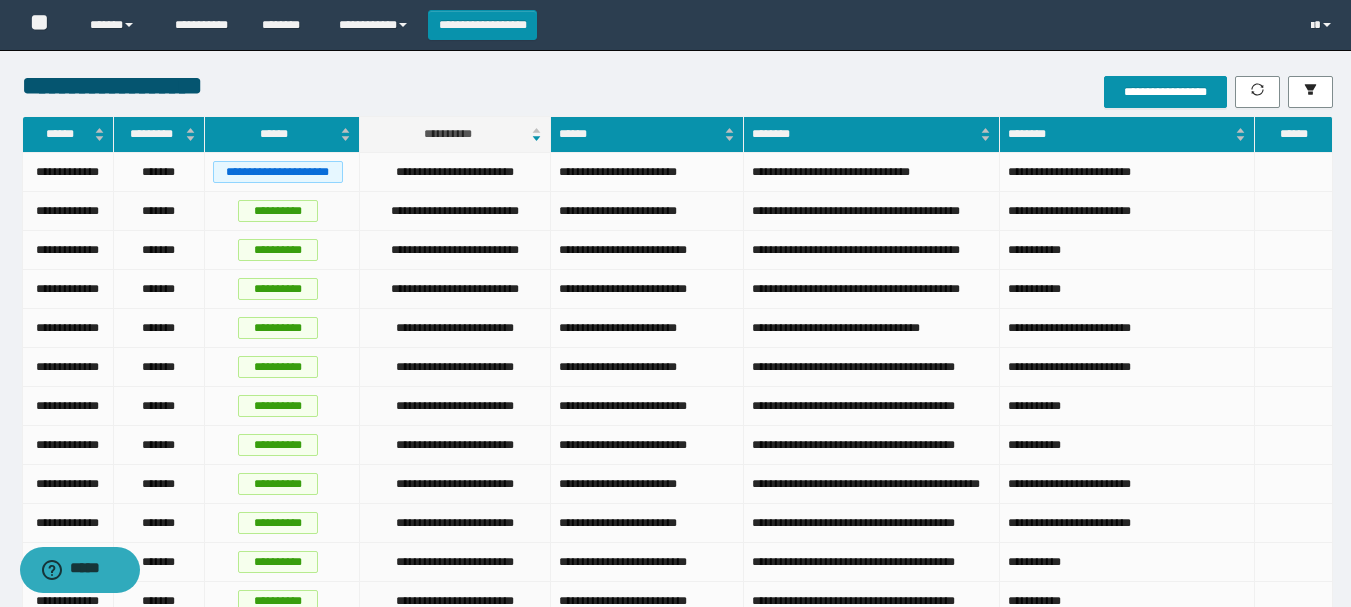 click on "**********" at bounding box center [1128, 211] 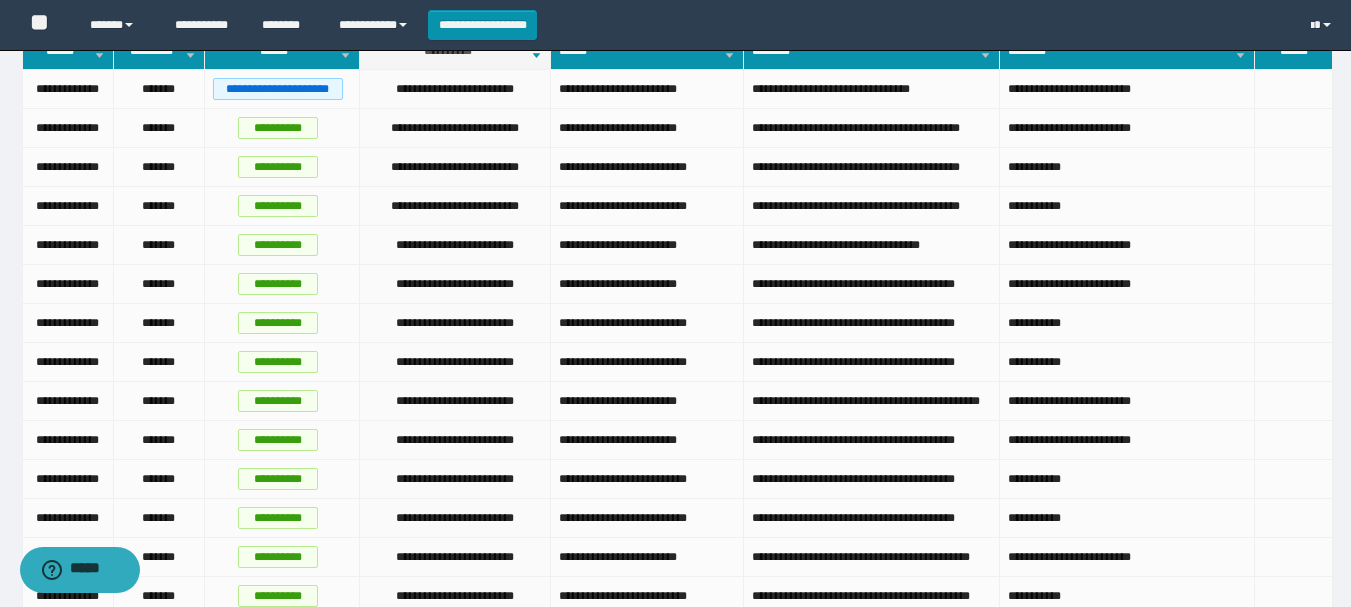 scroll, scrollTop: 0, scrollLeft: 0, axis: both 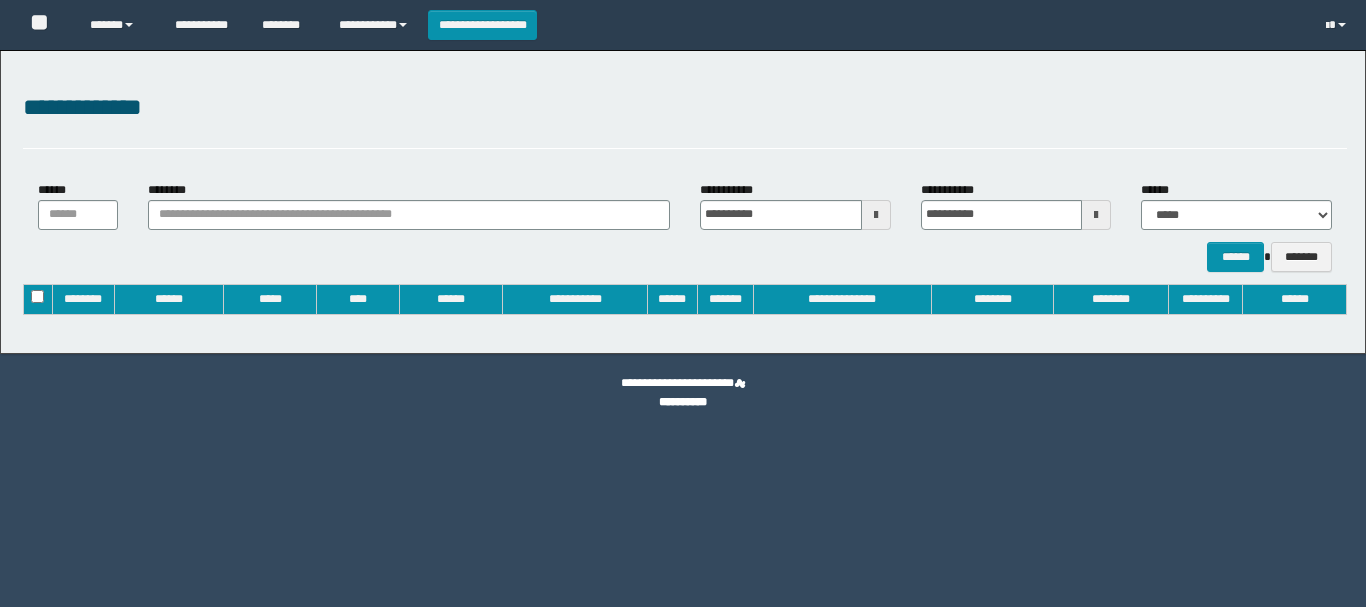 type on "**********" 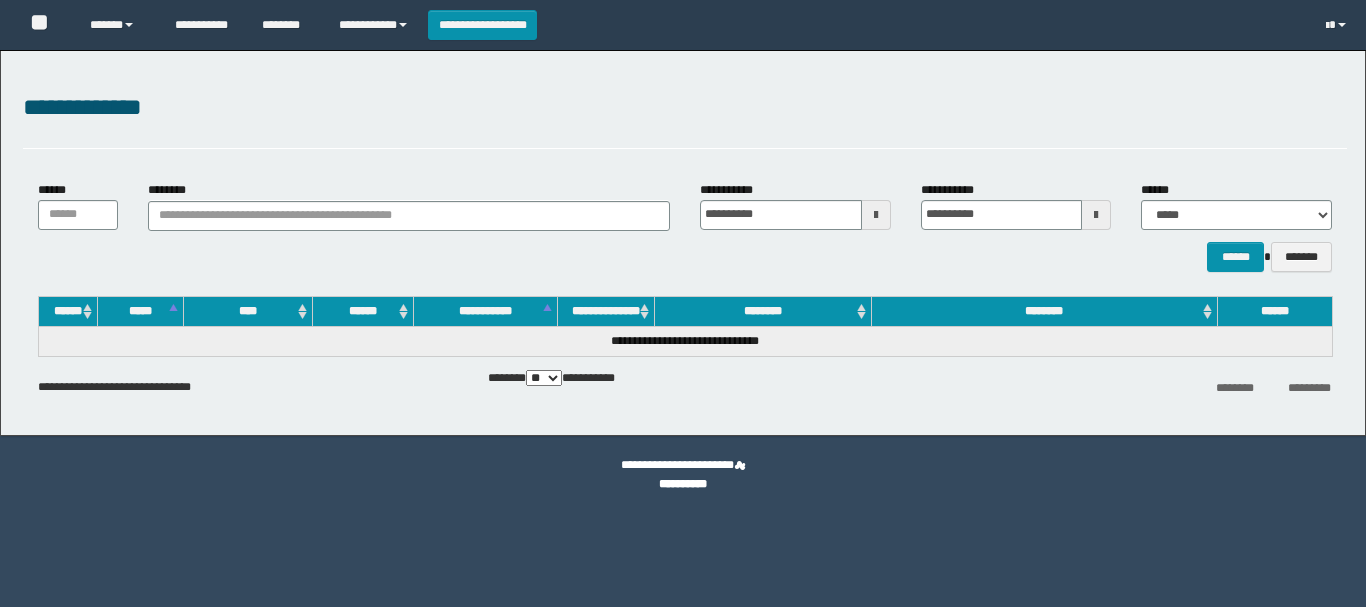 scroll, scrollTop: 0, scrollLeft: 0, axis: both 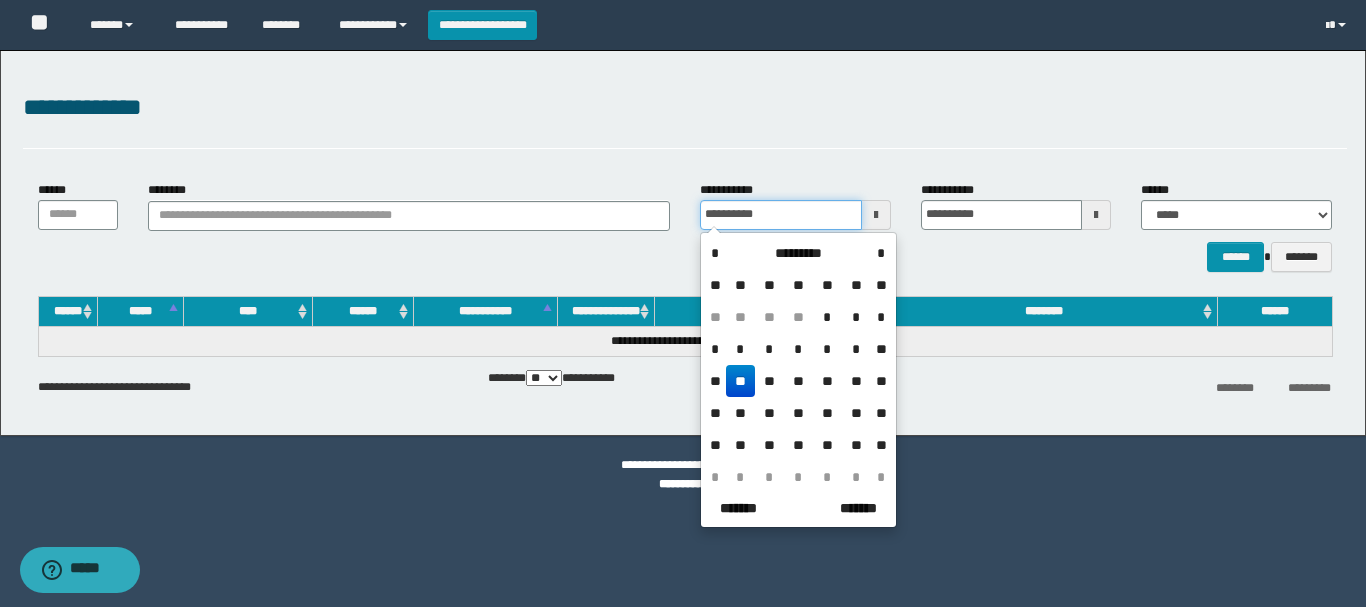 click on "**********" at bounding box center (781, 215) 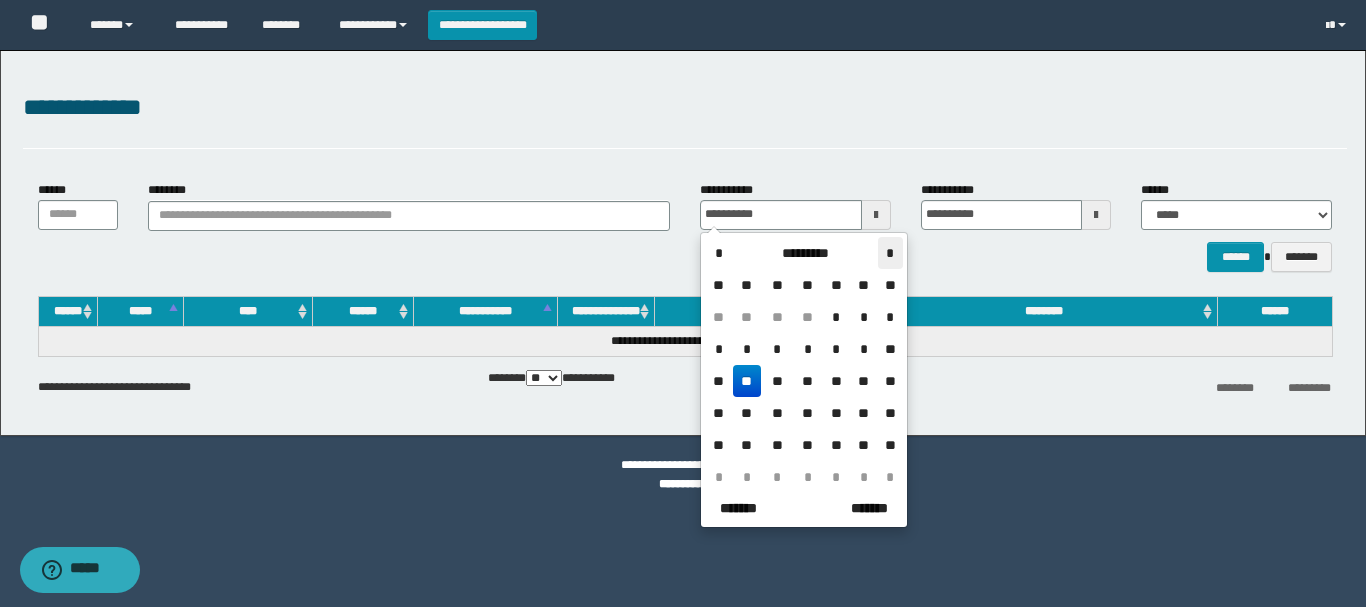 click on "*" at bounding box center (890, 253) 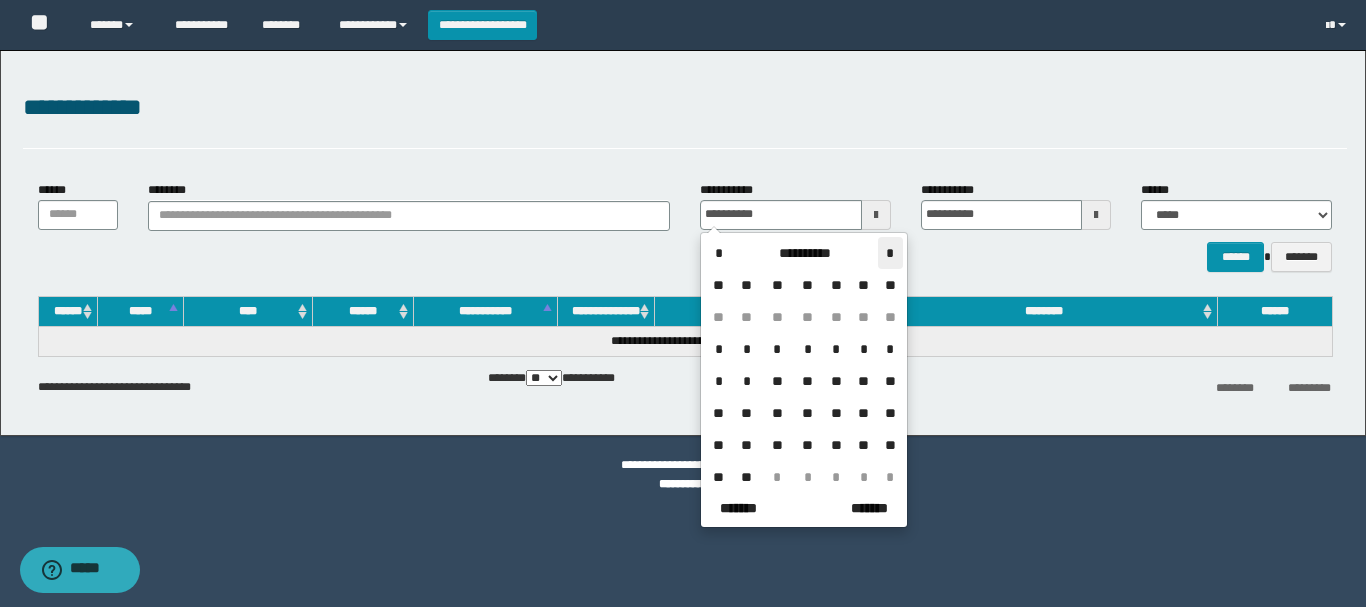 click on "*" at bounding box center [890, 253] 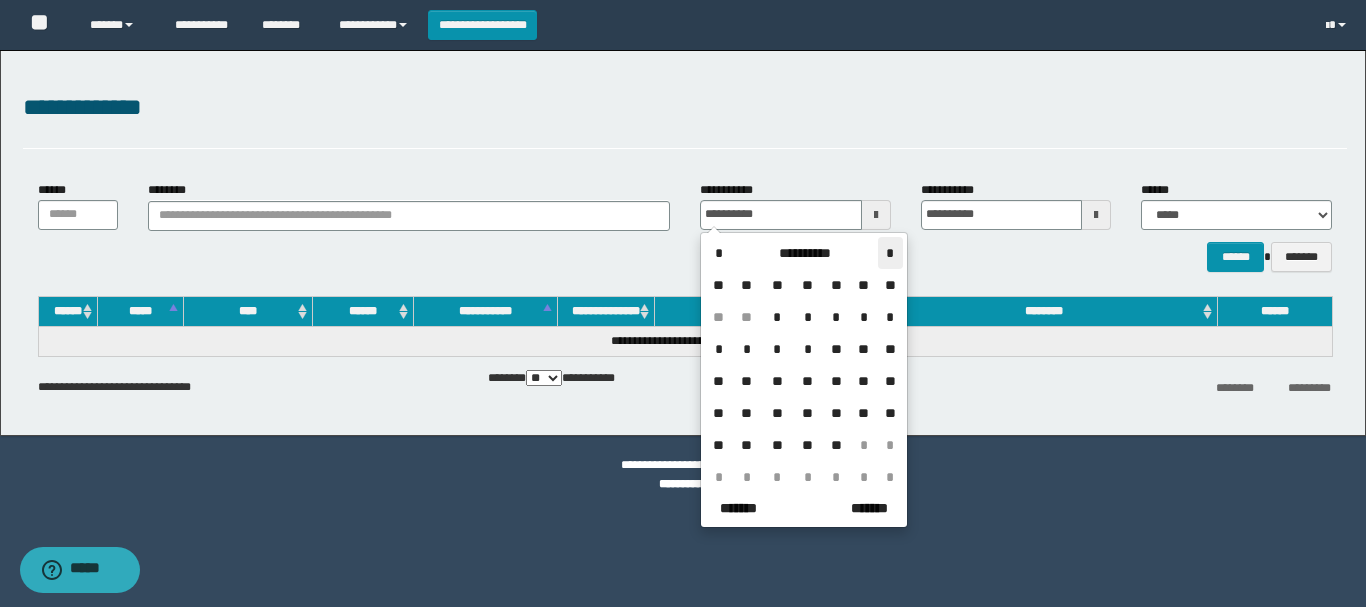 click on "*" at bounding box center (890, 253) 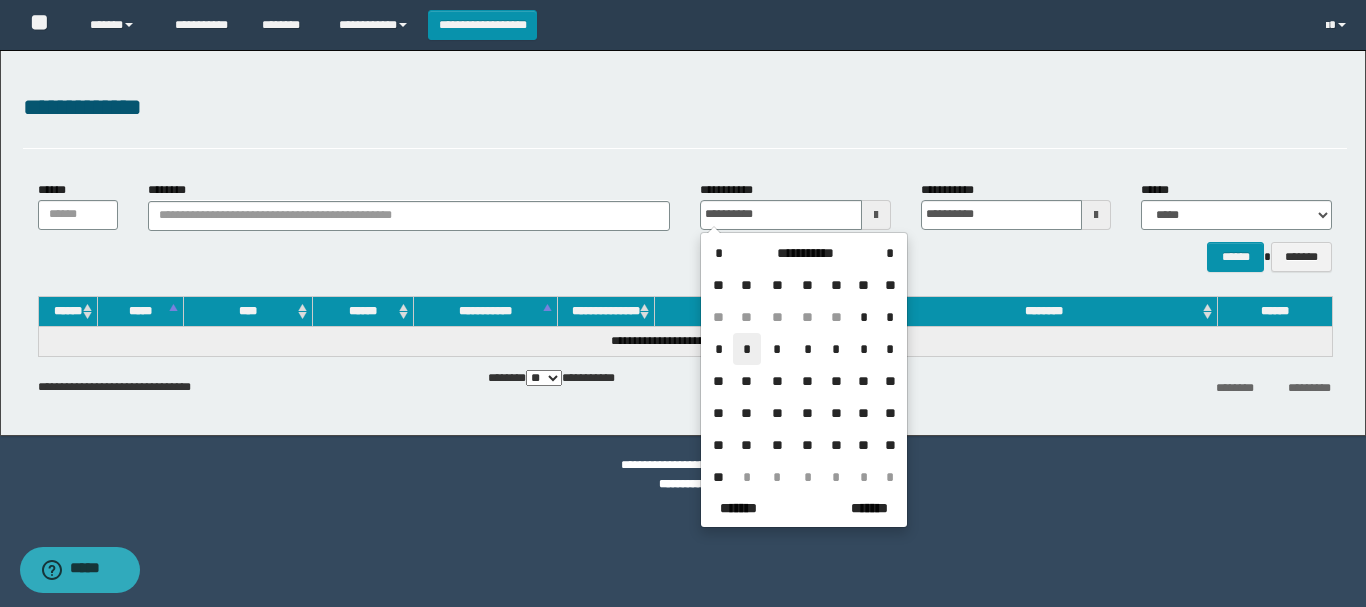 click on "*" at bounding box center [747, 349] 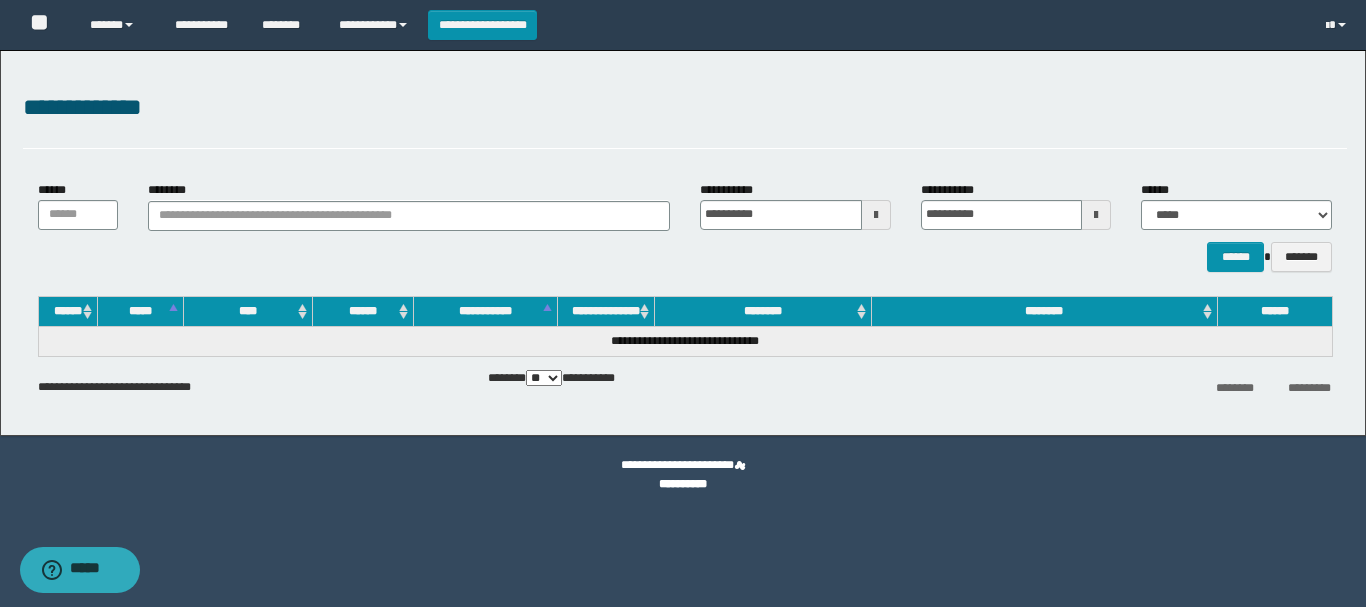 click at bounding box center [1096, 215] 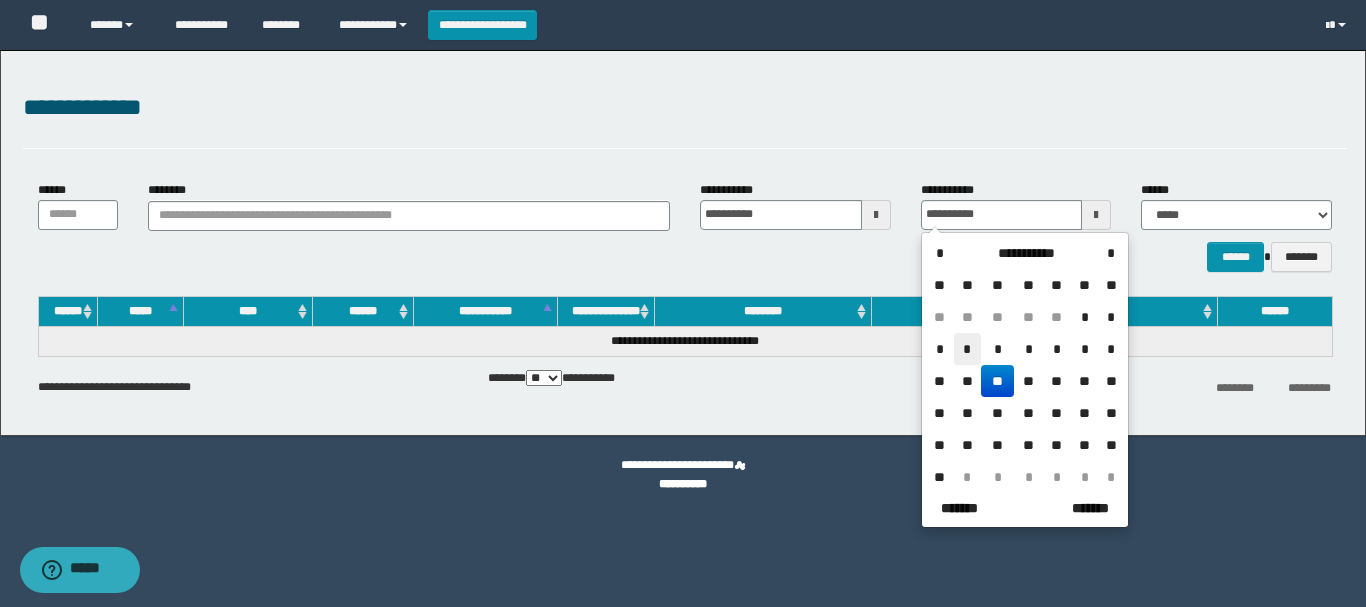 click on "*" at bounding box center [968, 349] 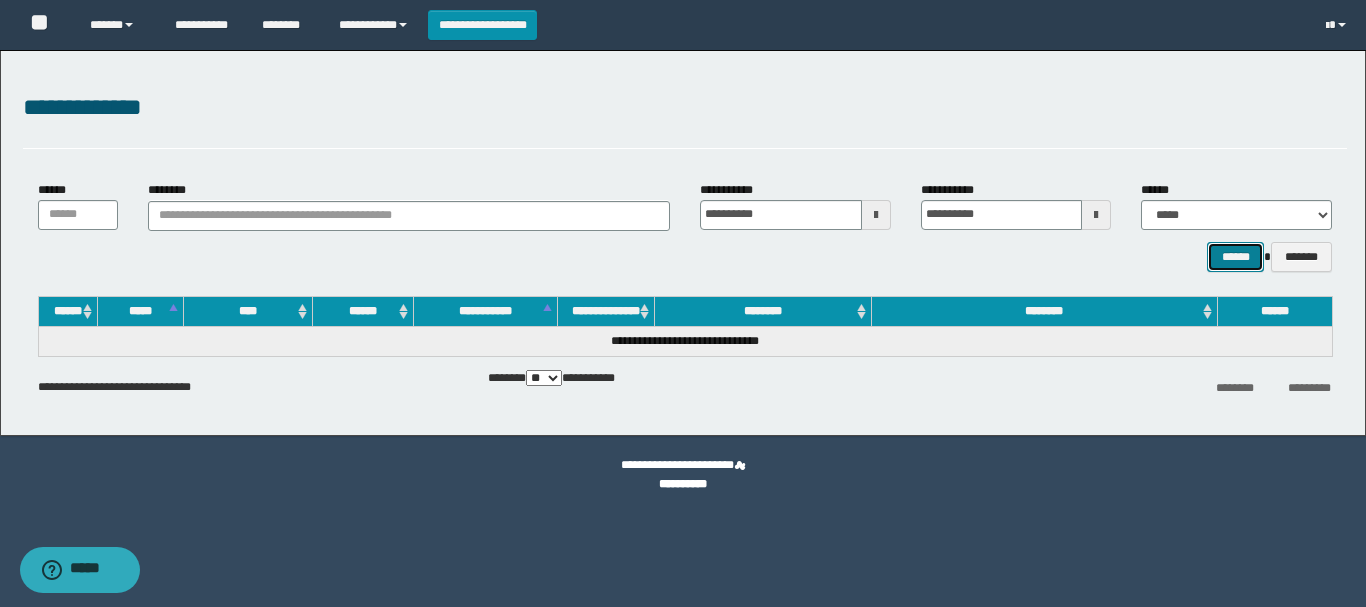 click on "******" at bounding box center [1235, 257] 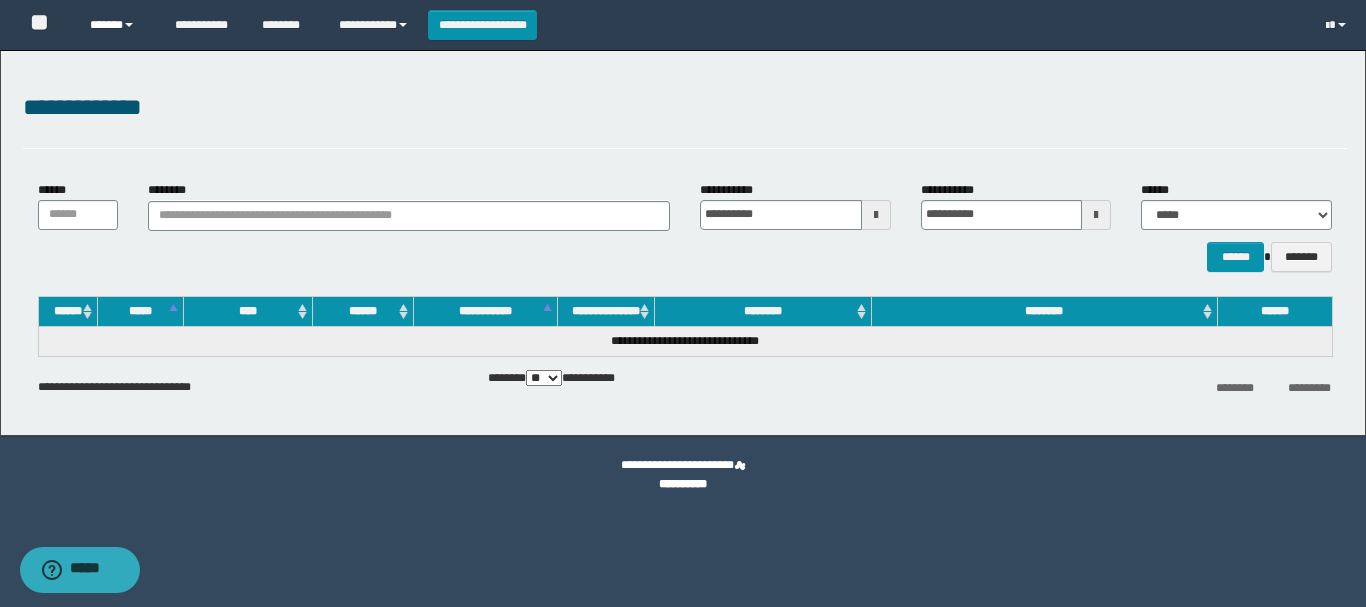 click on "******" at bounding box center (117, 25) 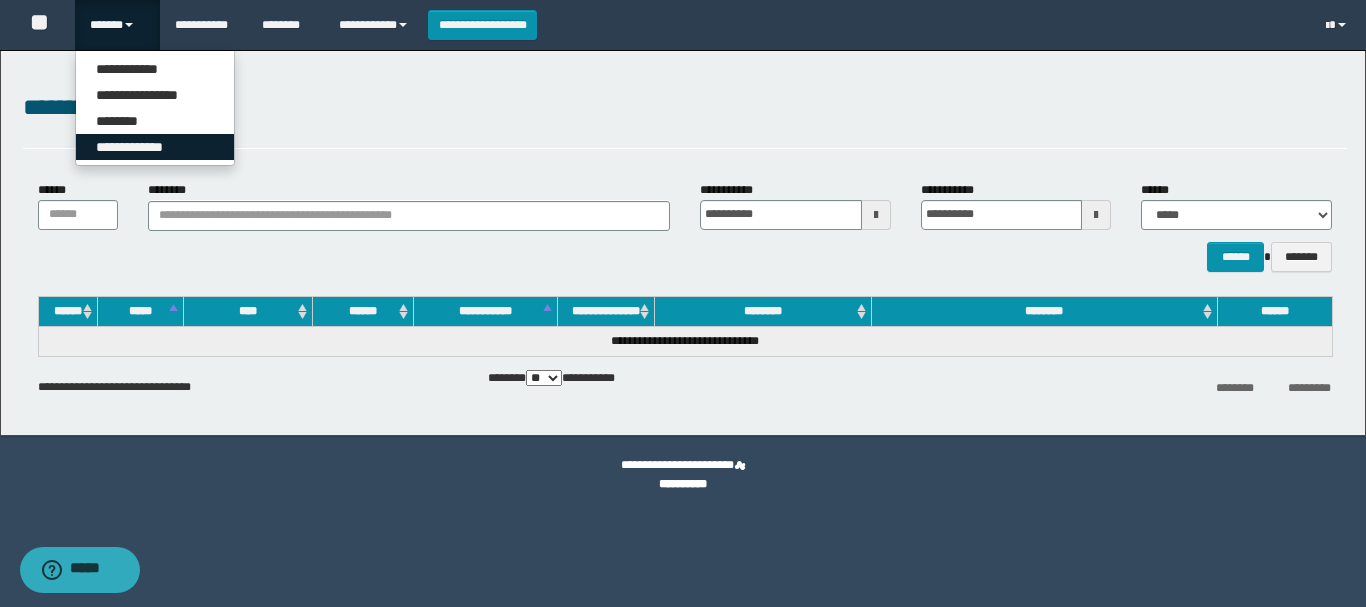 click on "**********" at bounding box center [155, 147] 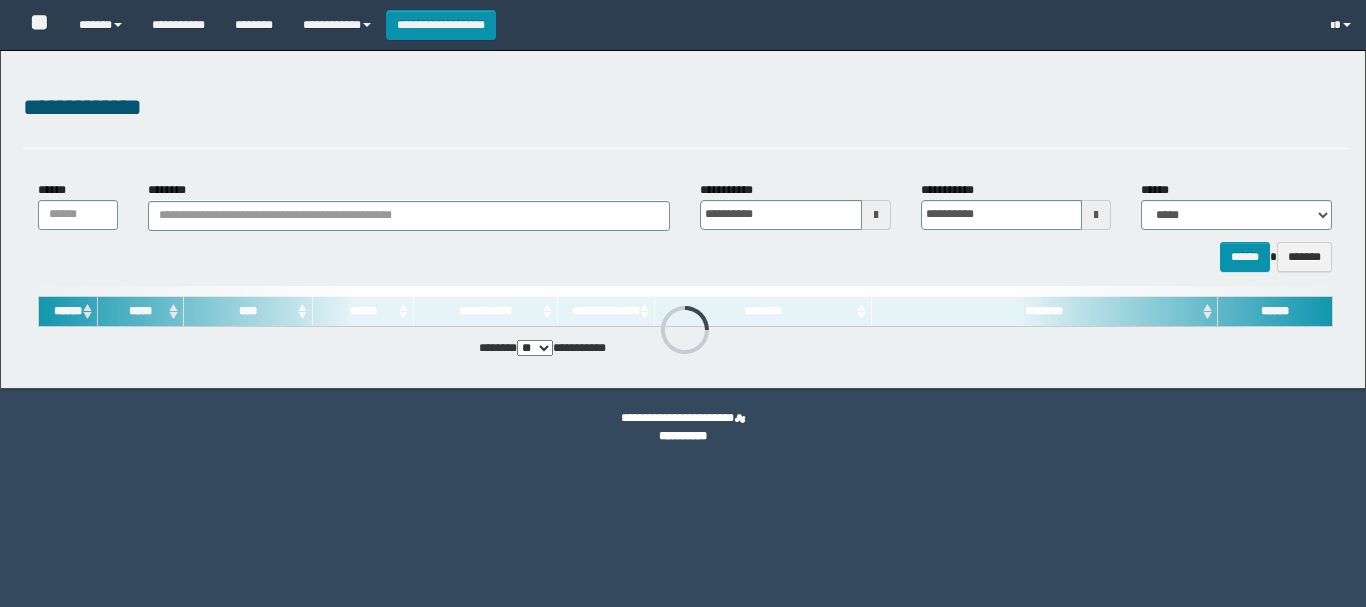 scroll, scrollTop: 0, scrollLeft: 0, axis: both 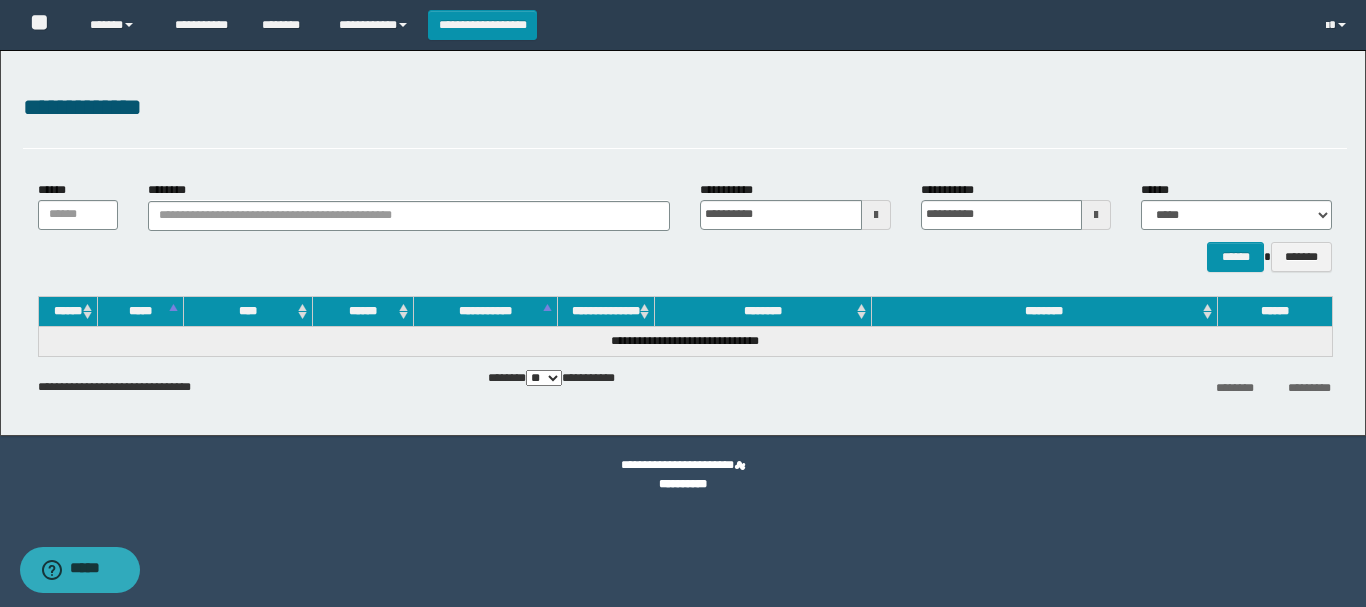 click at bounding box center (876, 215) 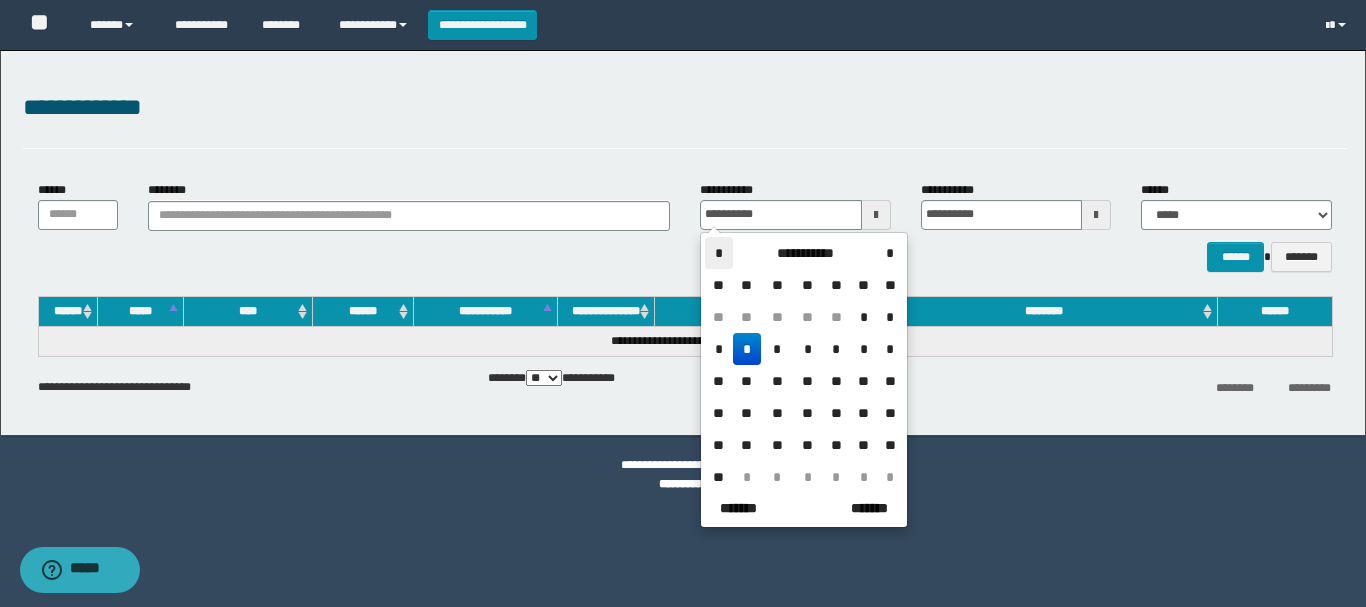 click on "*" at bounding box center (719, 253) 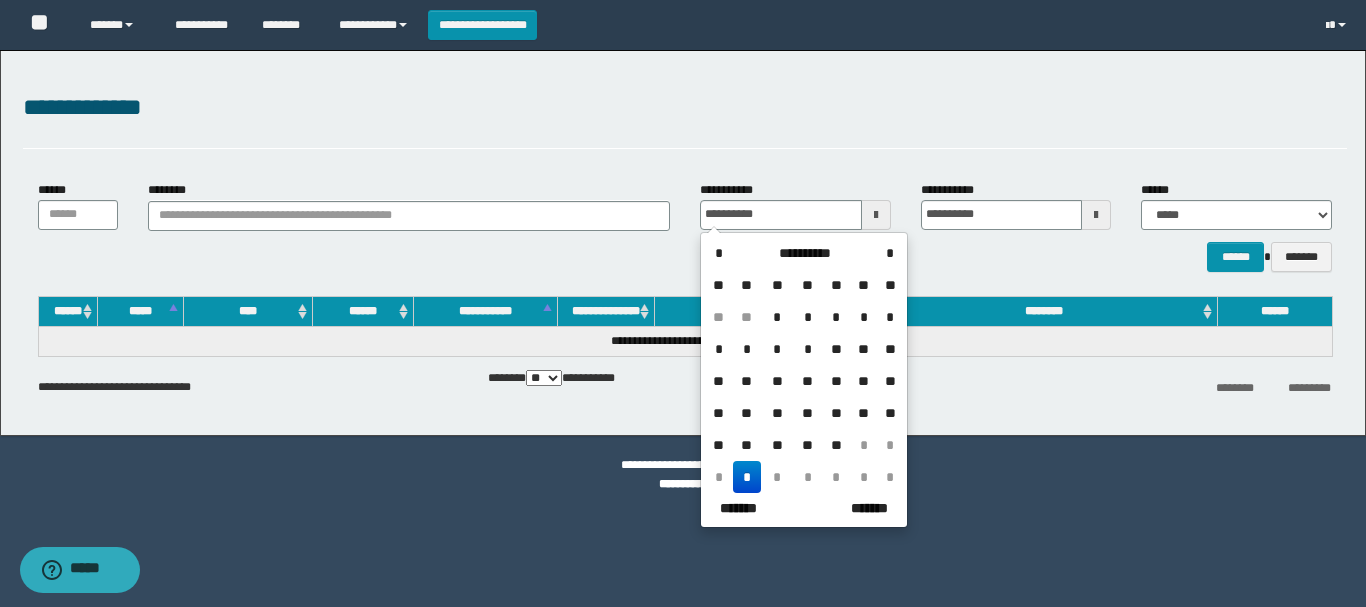 click on "**" at bounding box center [807, 413] 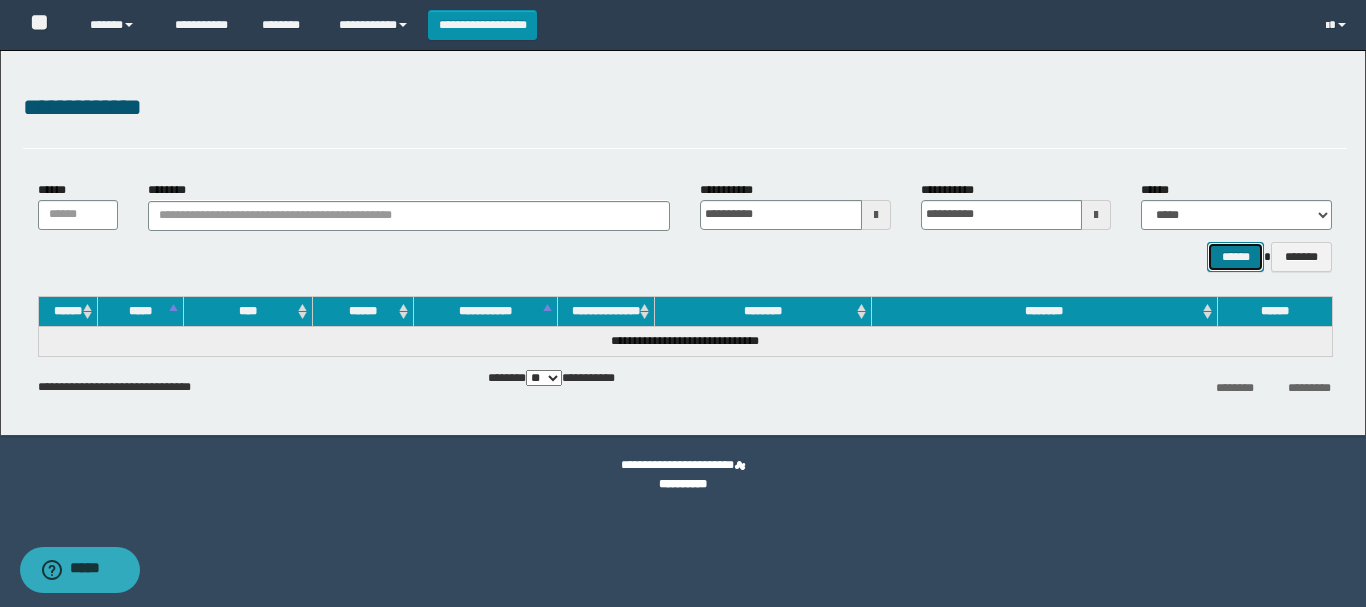click on "******" at bounding box center [1235, 257] 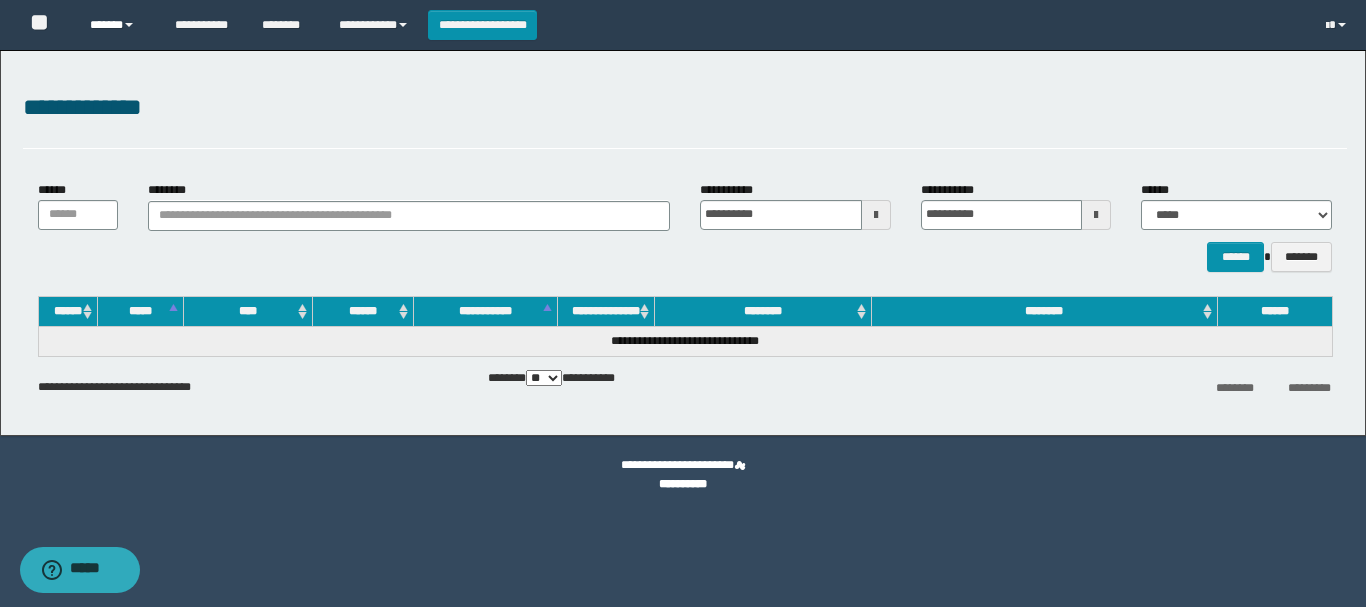 click on "******" at bounding box center [117, 25] 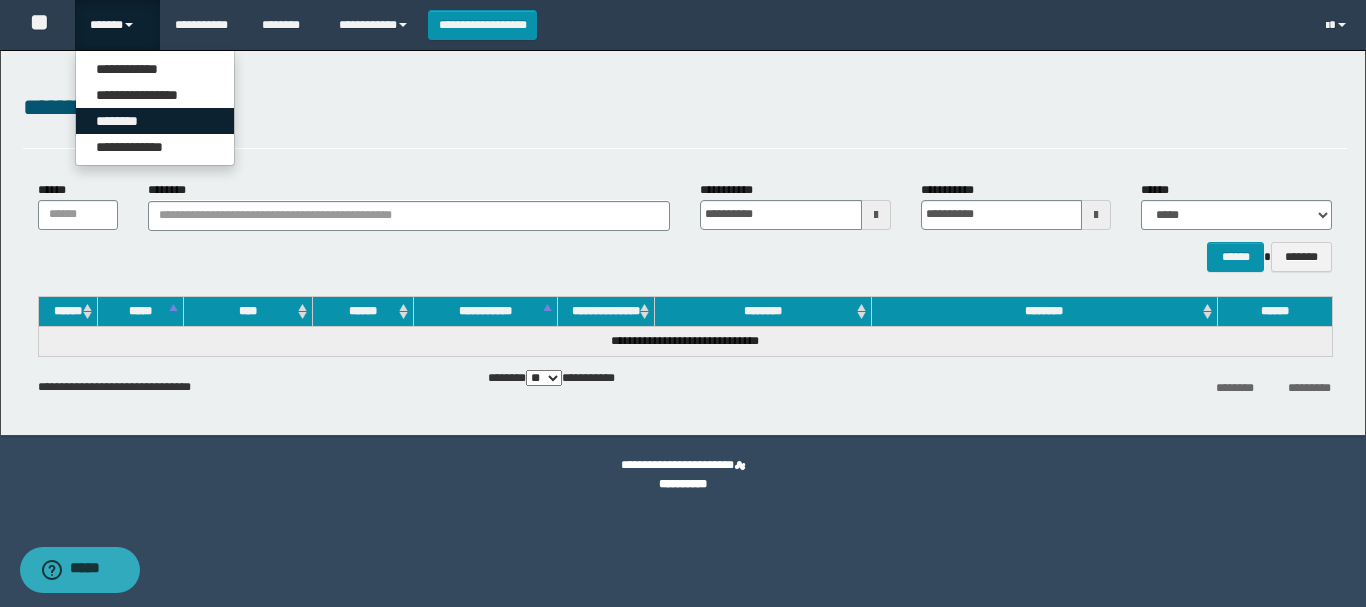 click on "********" at bounding box center (155, 121) 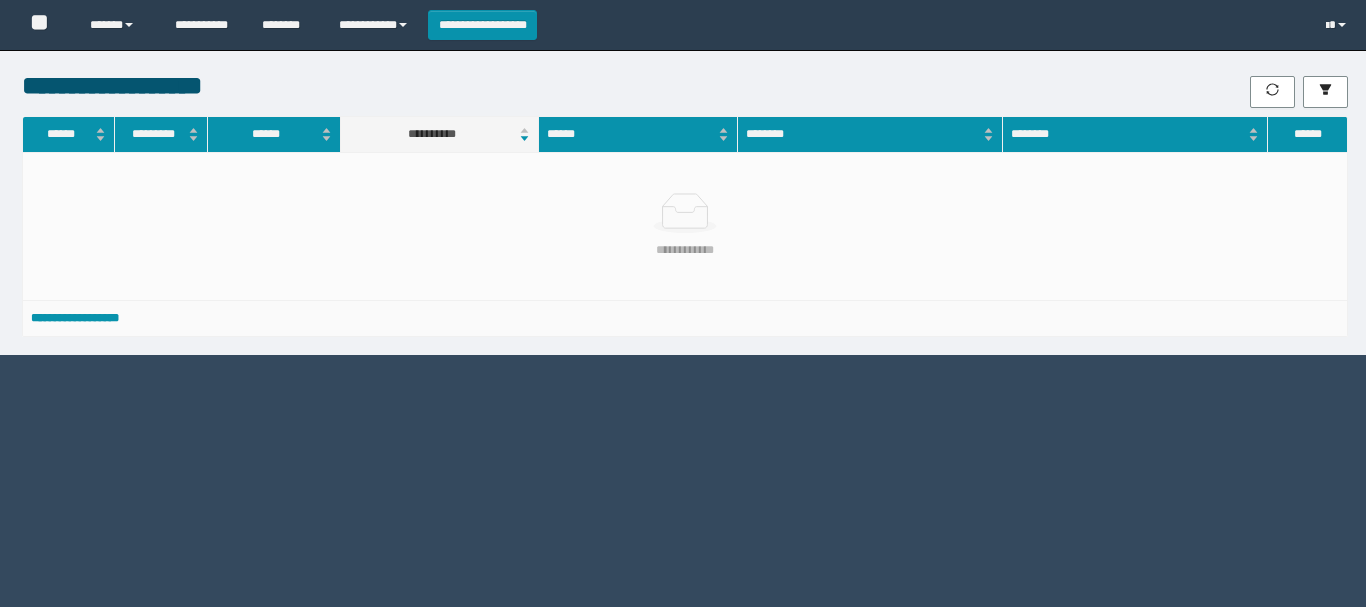 scroll, scrollTop: 0, scrollLeft: 0, axis: both 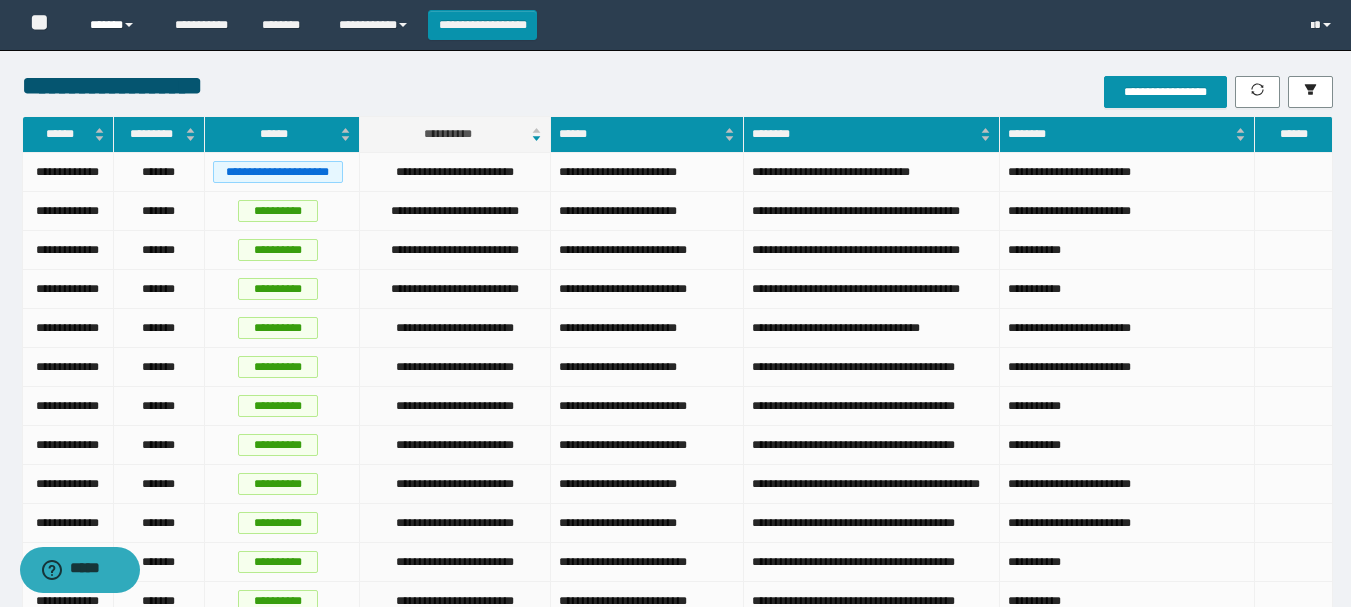 click on "******" at bounding box center (117, 25) 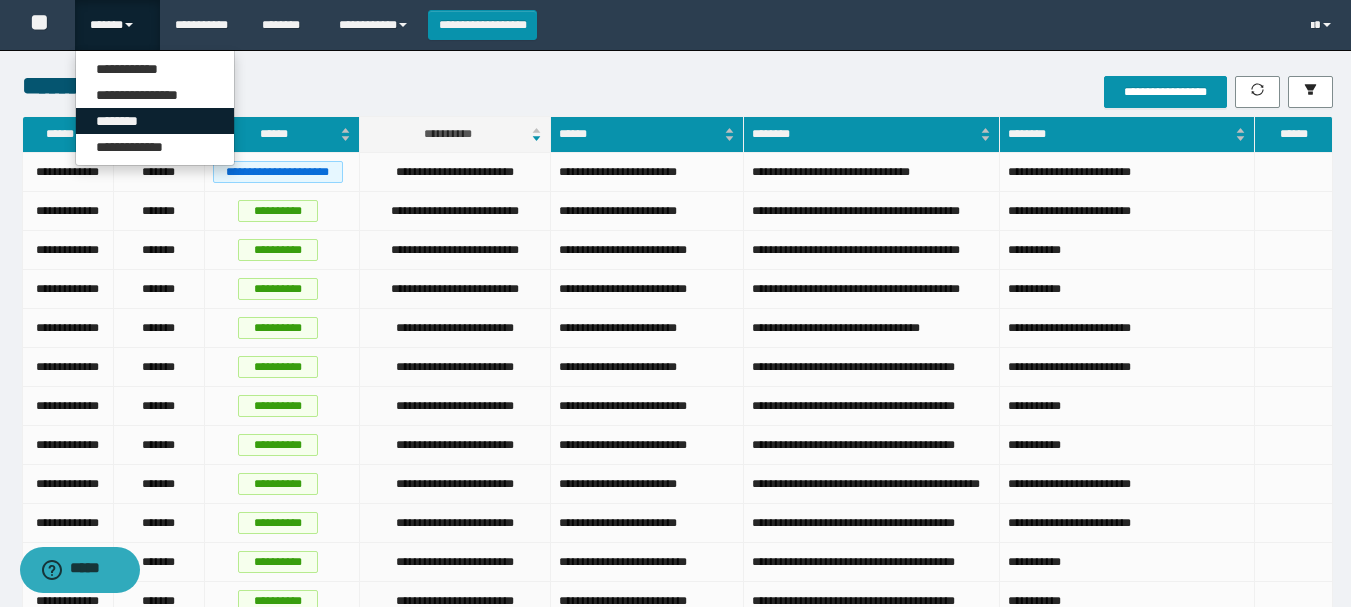 click on "********" at bounding box center (155, 121) 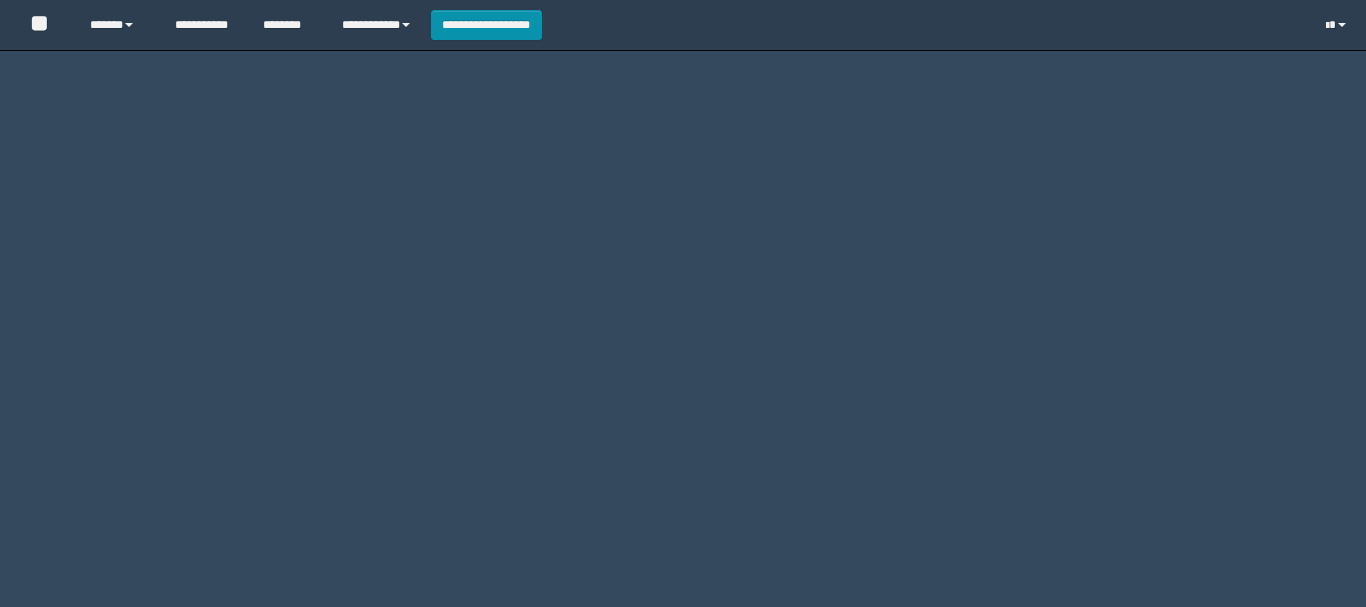 scroll, scrollTop: 0, scrollLeft: 0, axis: both 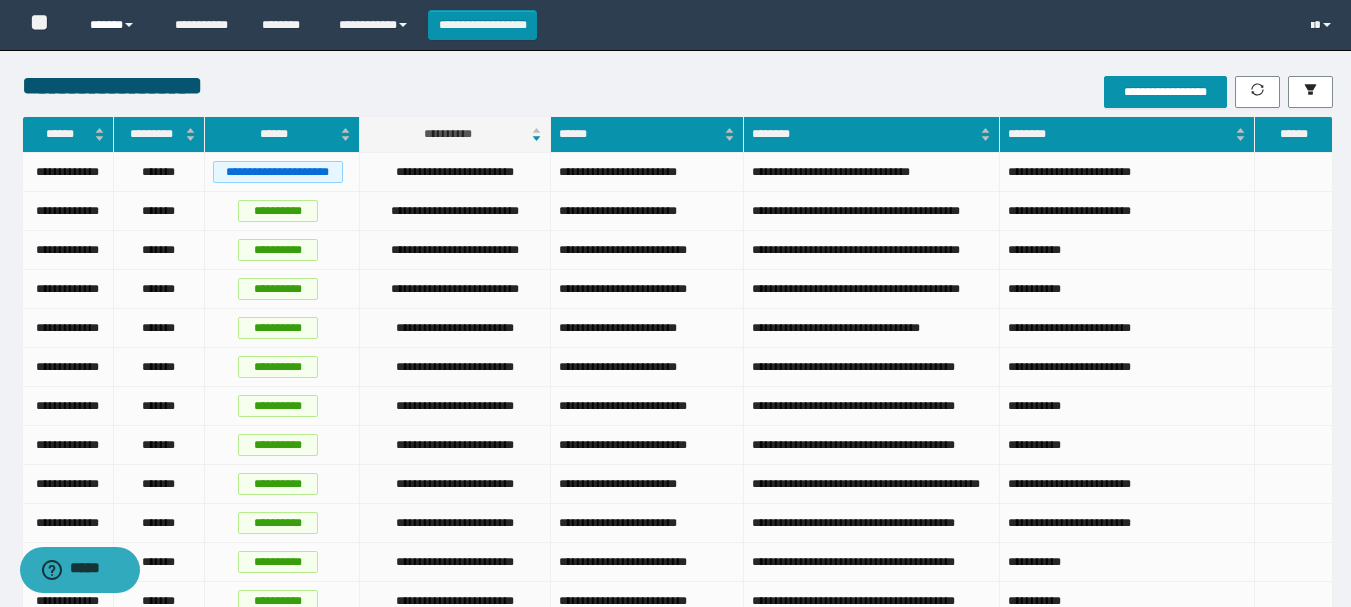 click on "******" at bounding box center [117, 25] 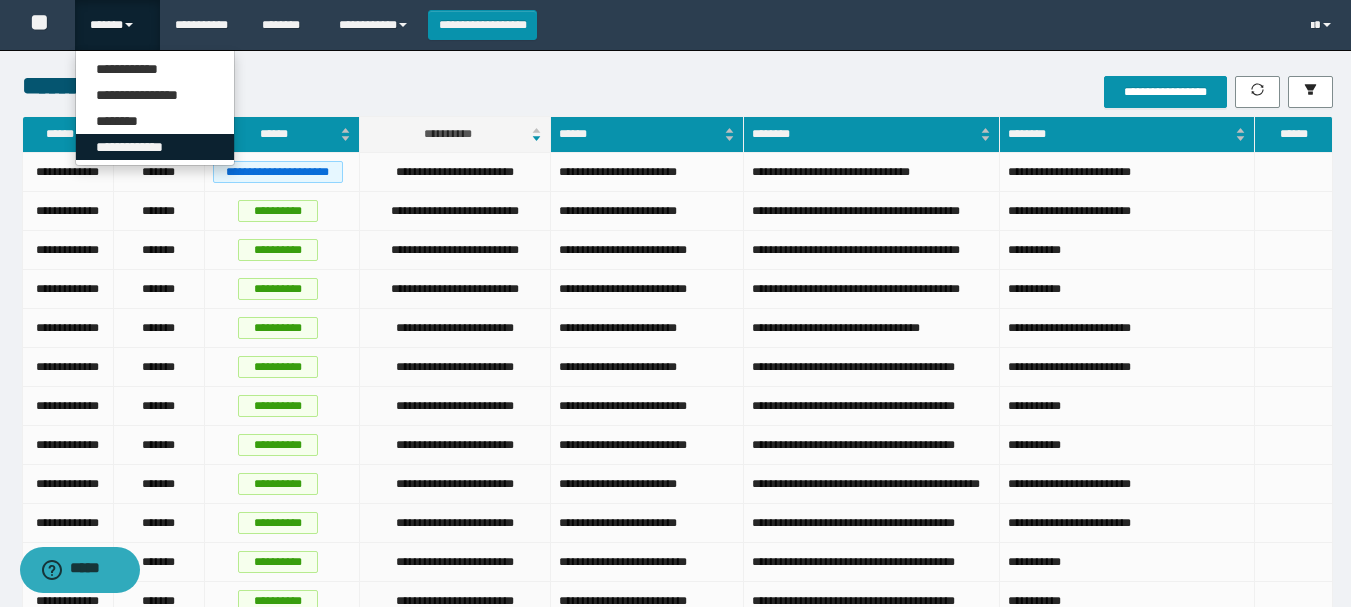 click on "**********" at bounding box center (155, 147) 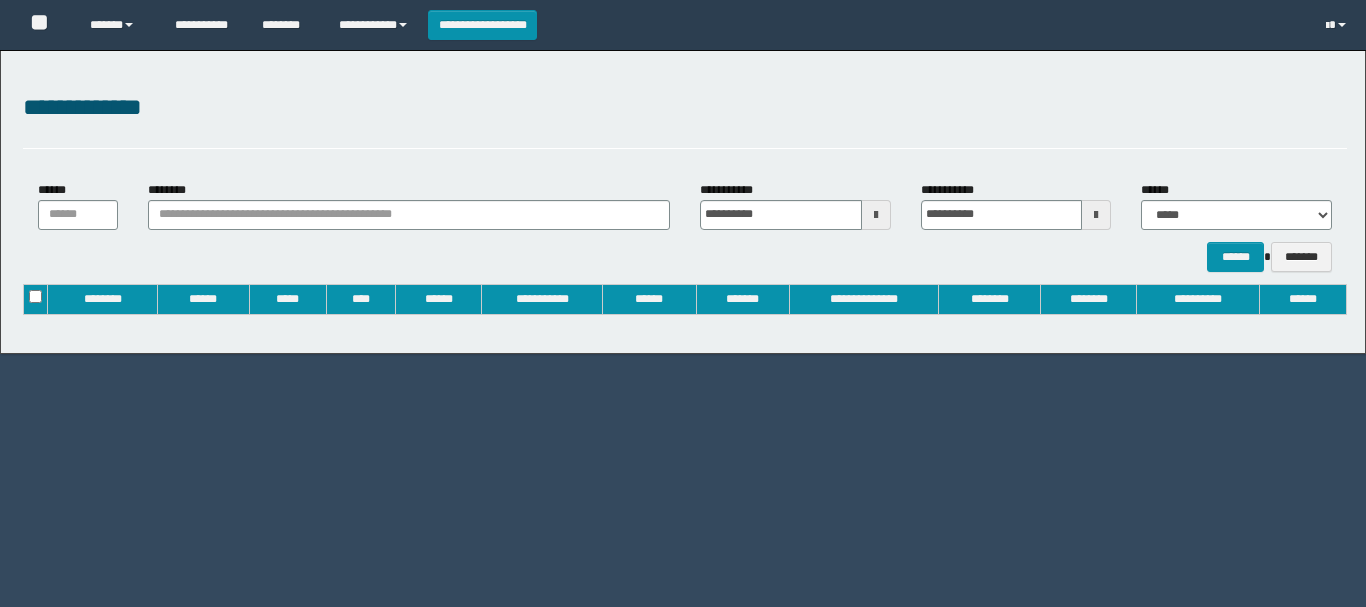 scroll, scrollTop: 0, scrollLeft: 0, axis: both 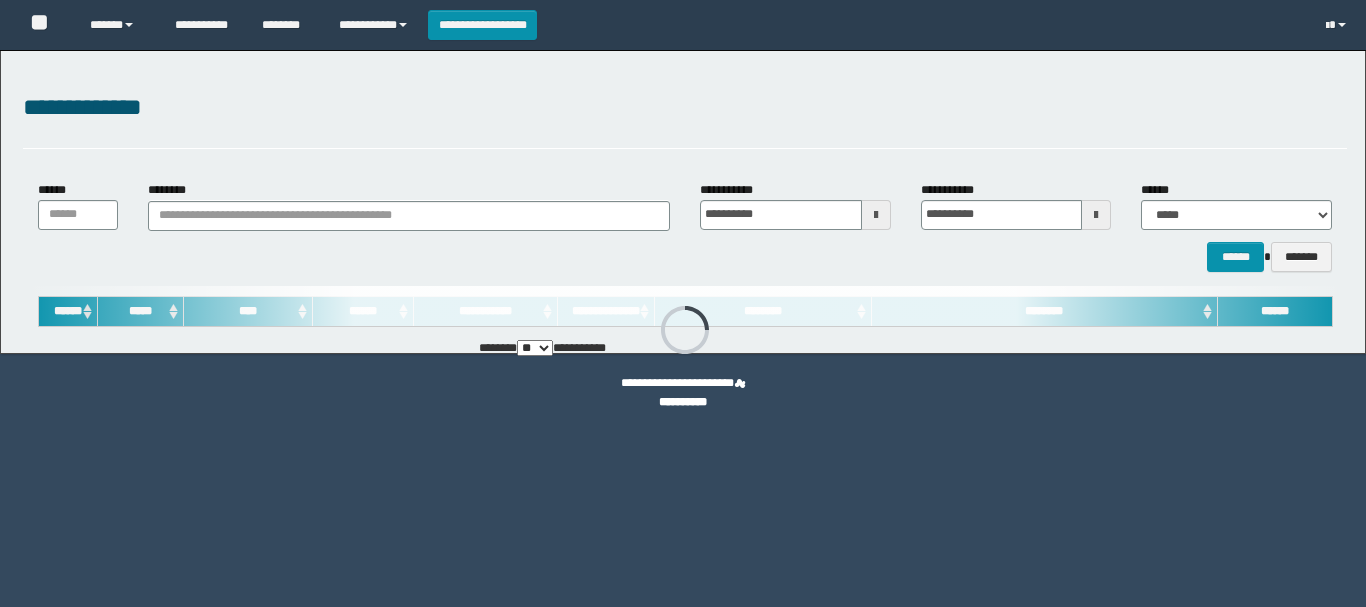 type on "**********" 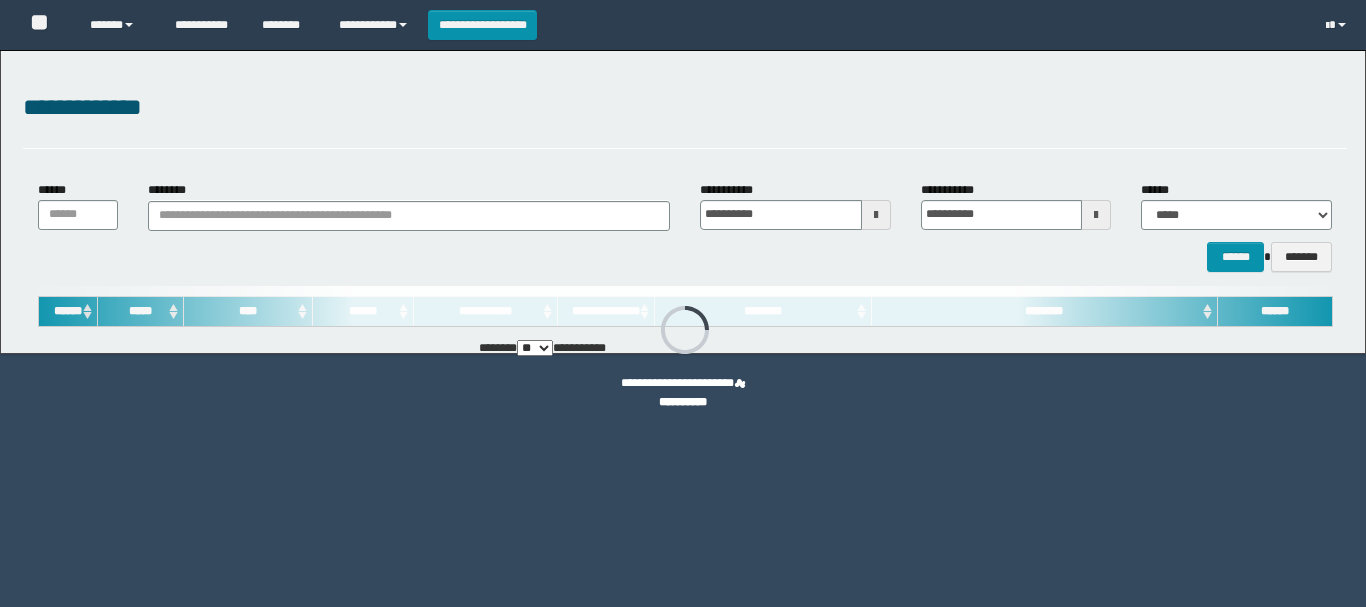 type on "**********" 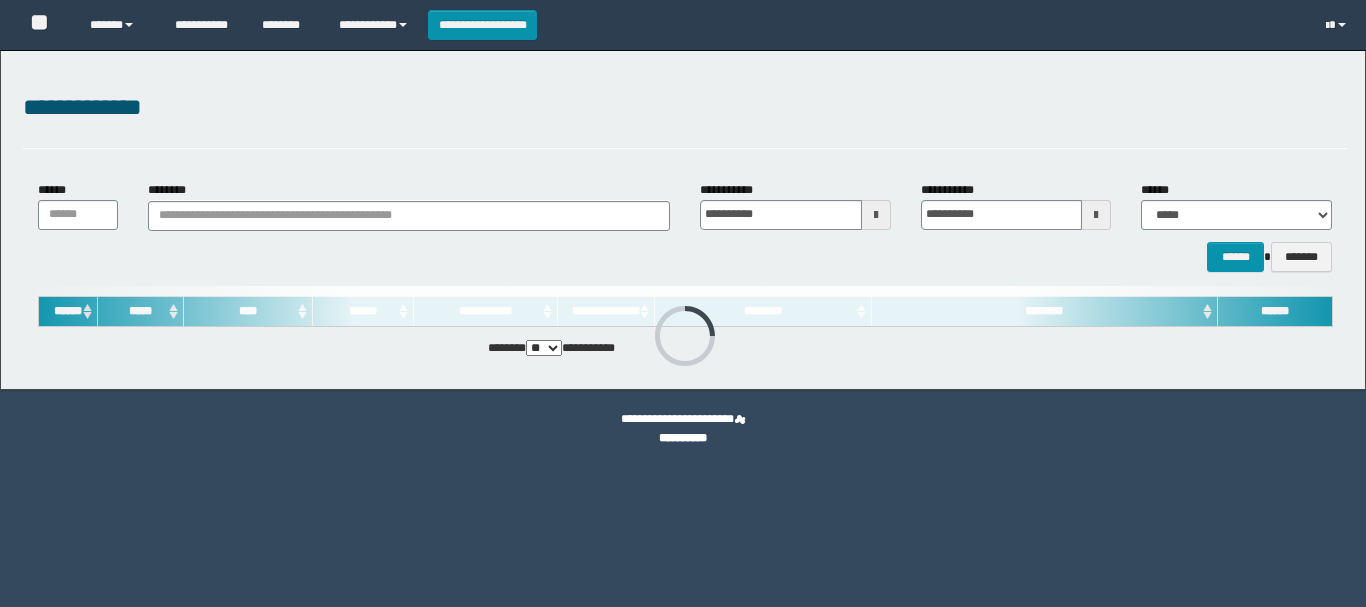 scroll, scrollTop: 0, scrollLeft: 0, axis: both 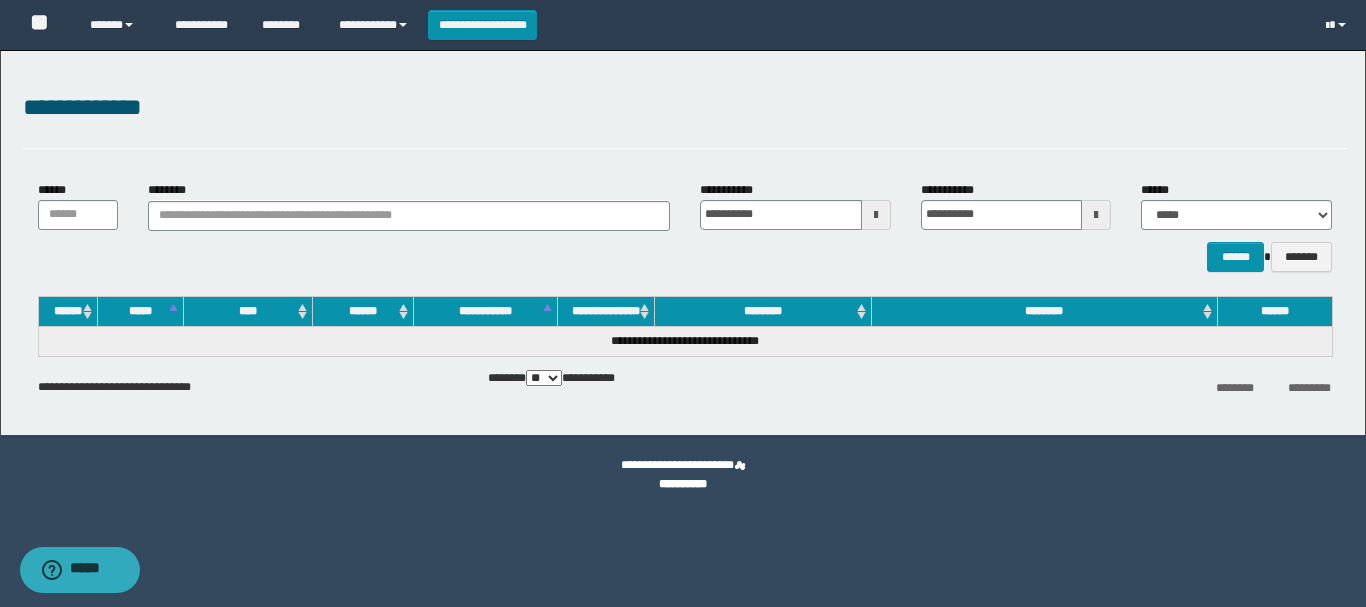 click at bounding box center (876, 215) 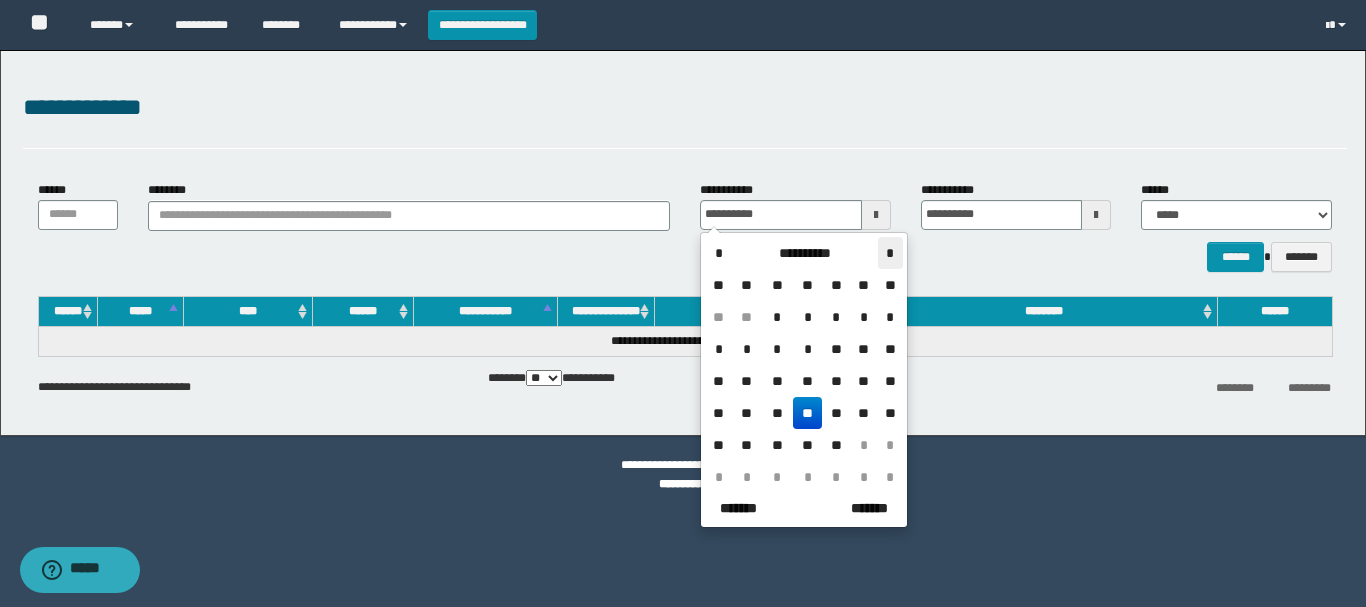 click on "*" at bounding box center [890, 253] 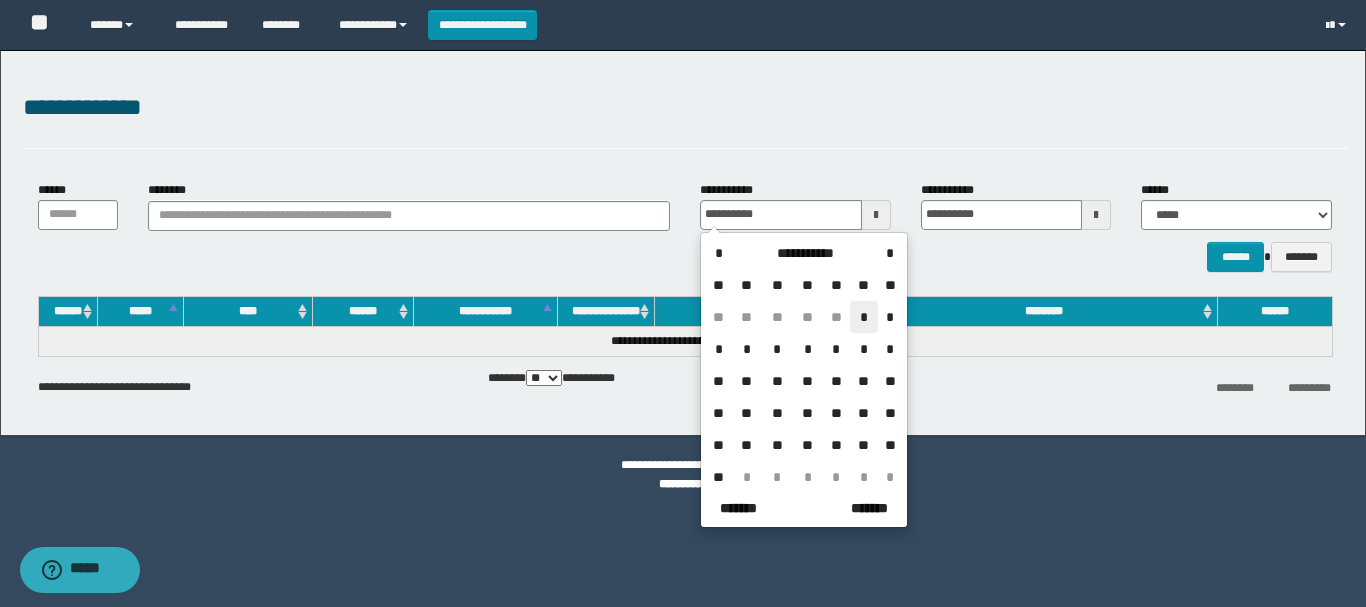 click on "*" at bounding box center [864, 317] 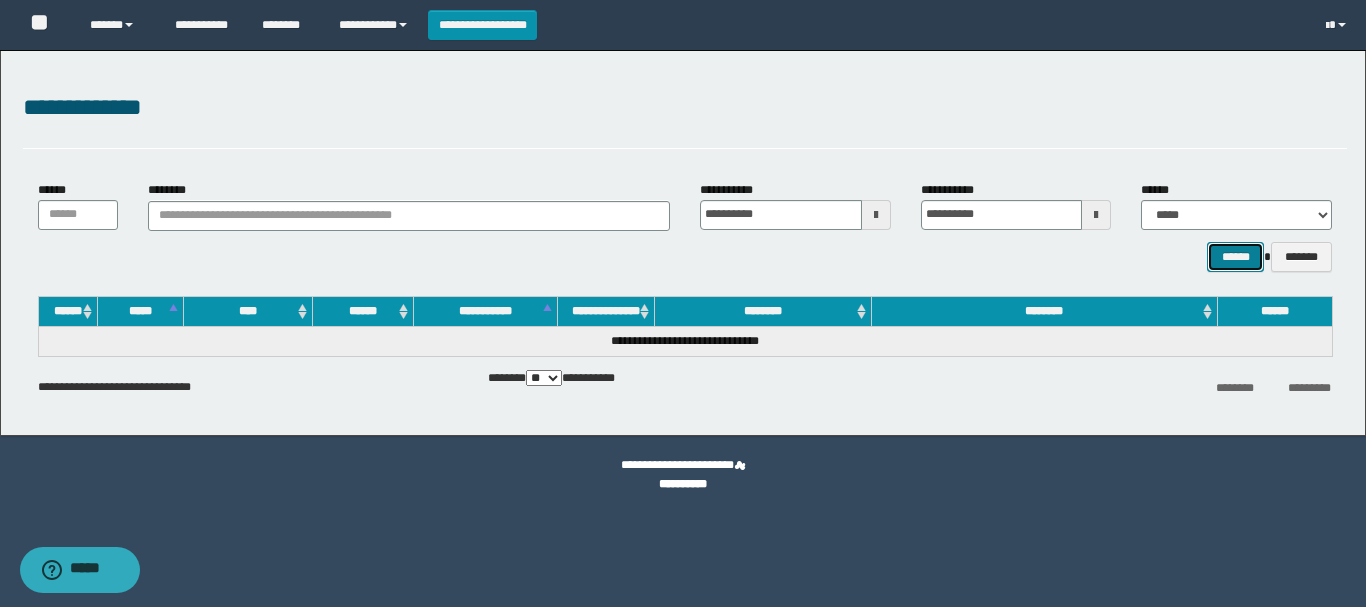 click on "******" at bounding box center [1235, 257] 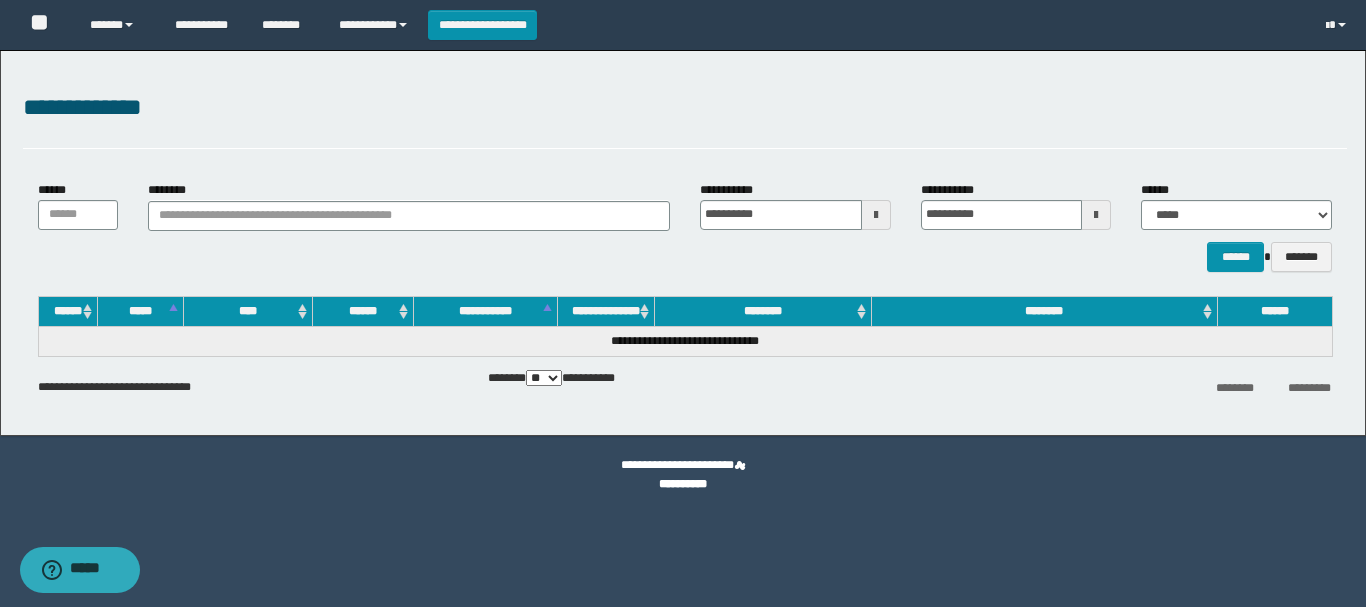 click at bounding box center (1096, 215) 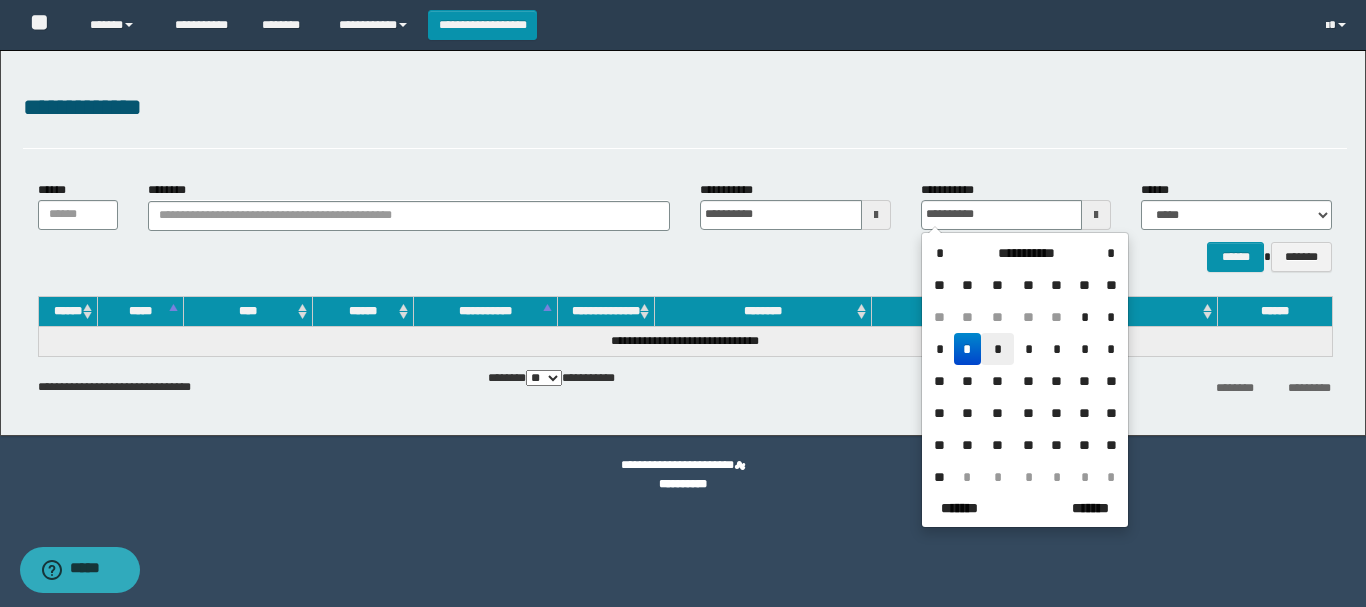 click on "*" at bounding box center (997, 349) 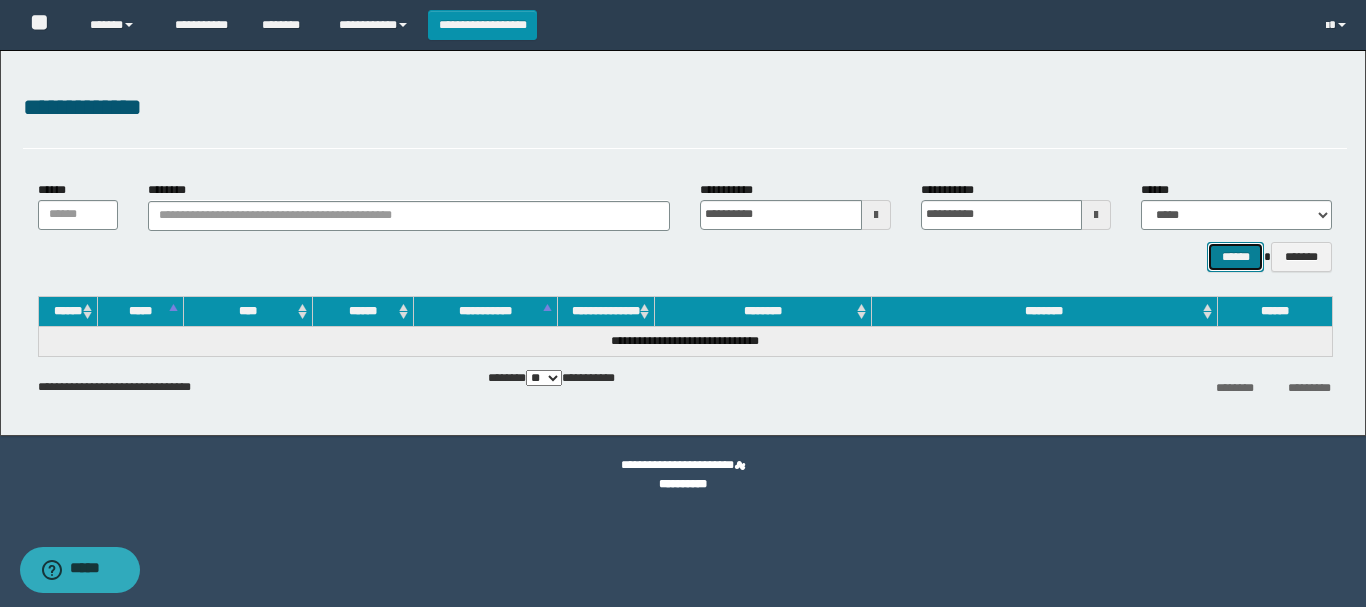 click on "******" at bounding box center (1235, 257) 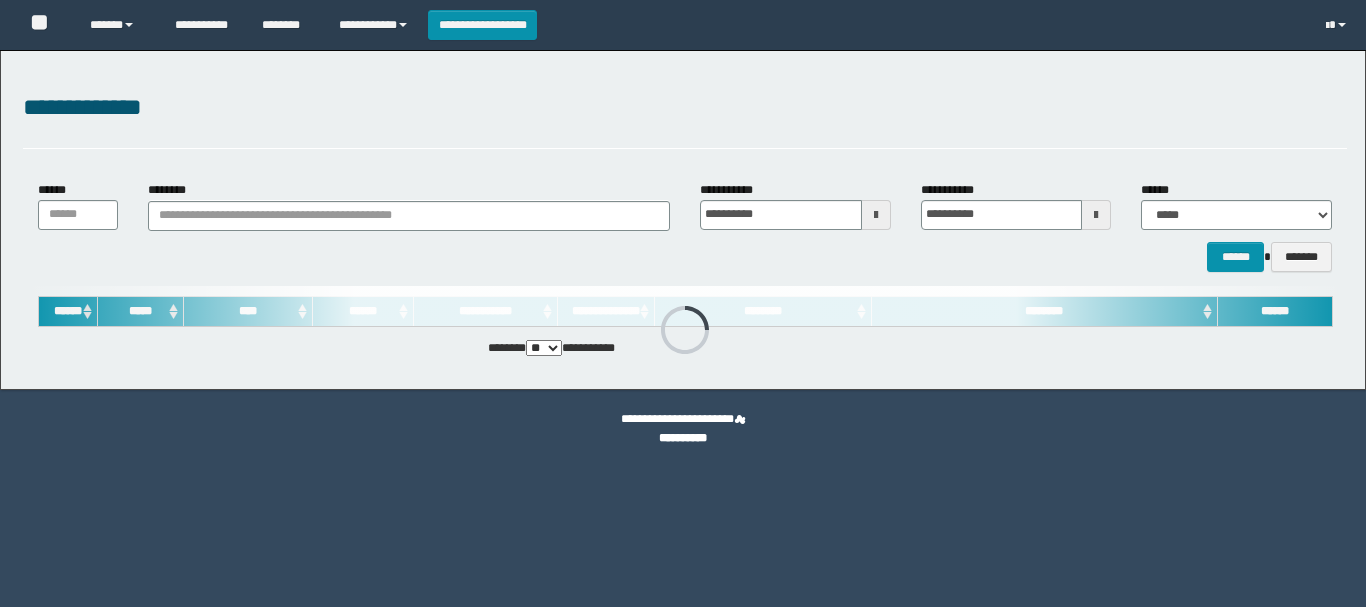 scroll, scrollTop: 0, scrollLeft: 0, axis: both 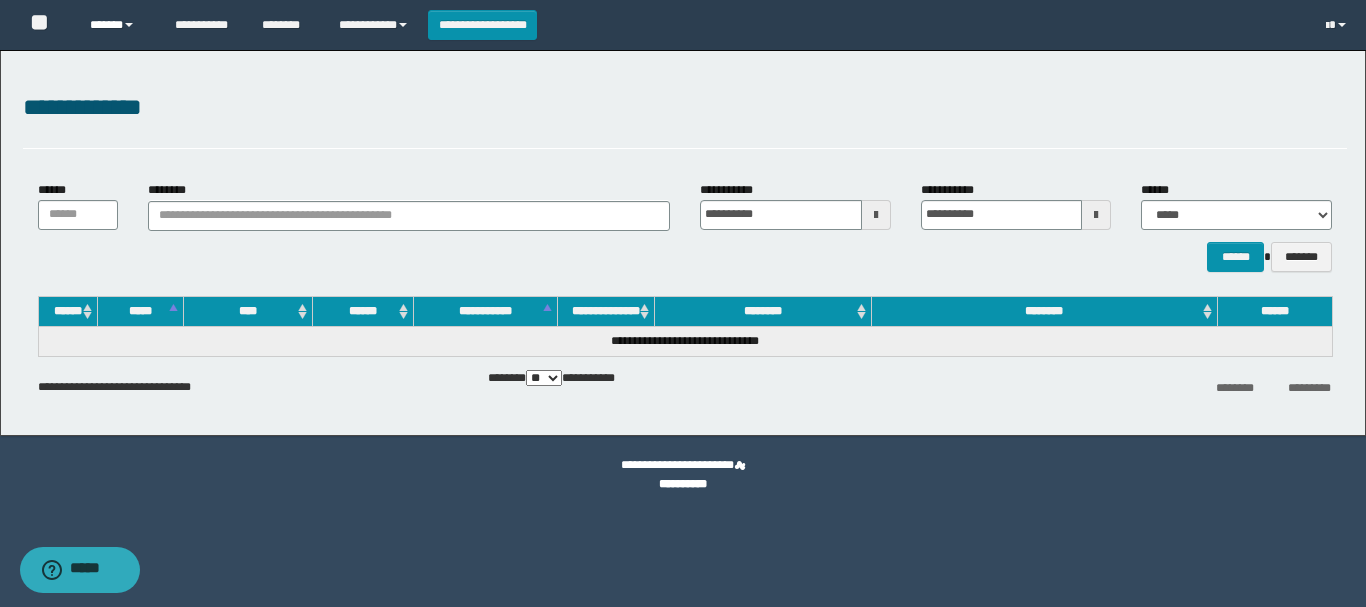click on "******" at bounding box center (117, 25) 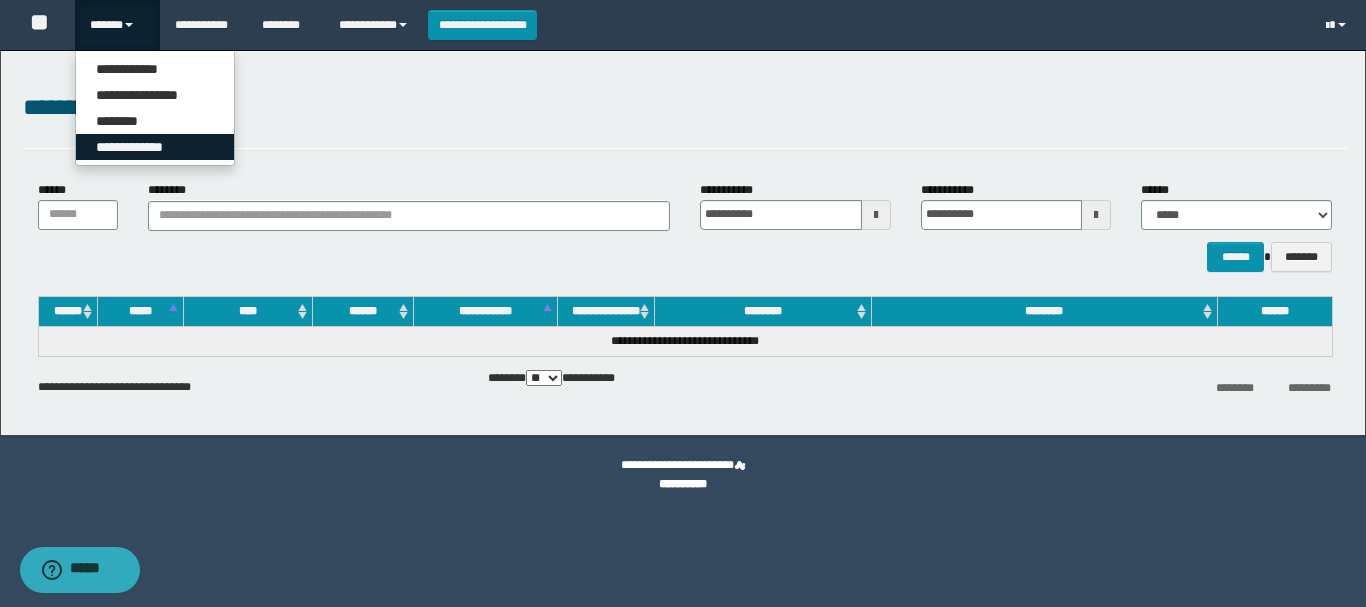 click on "**********" at bounding box center [155, 147] 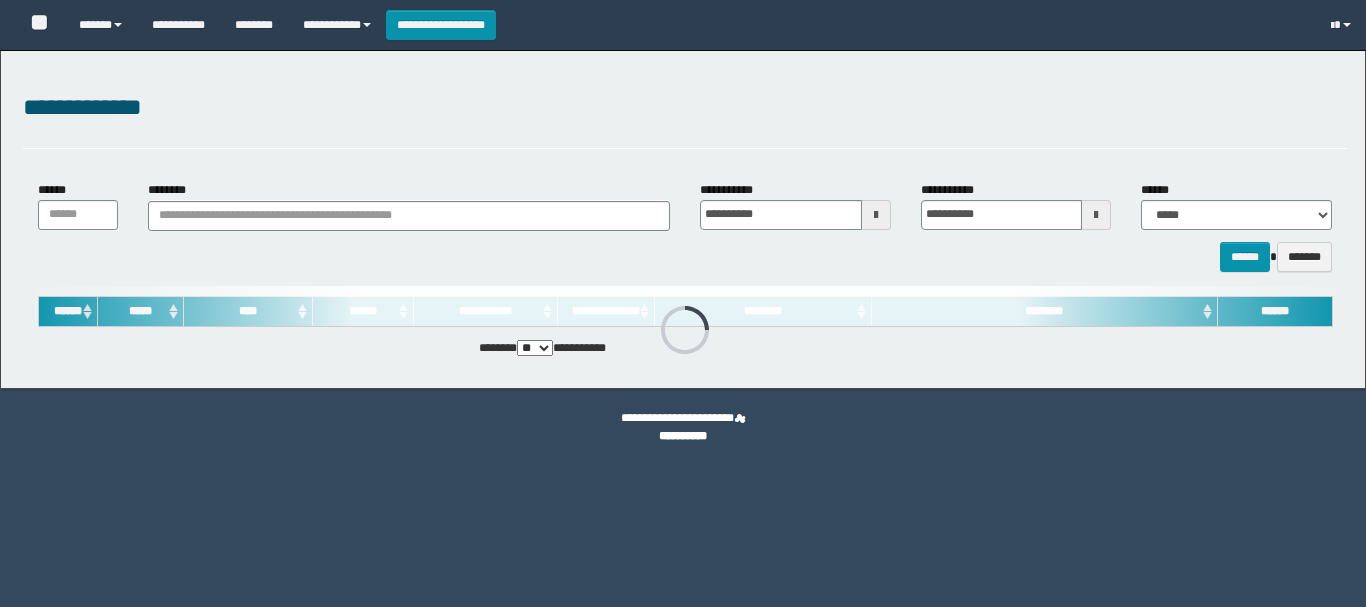 scroll, scrollTop: 0, scrollLeft: 0, axis: both 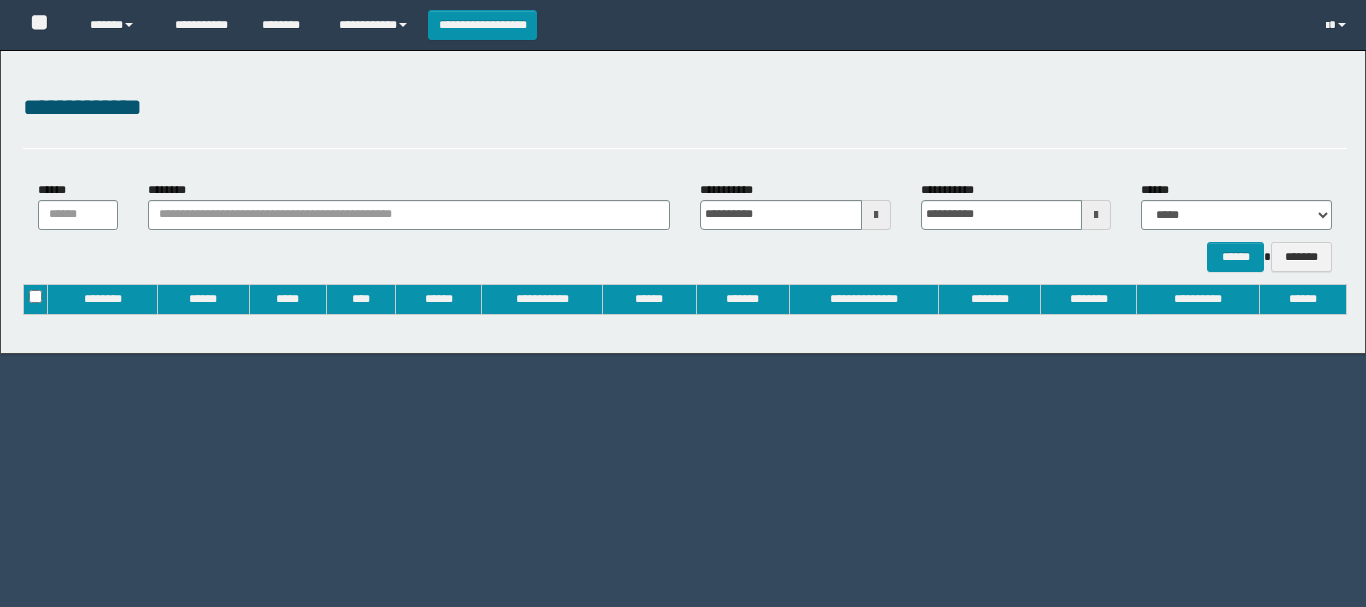 type on "**********" 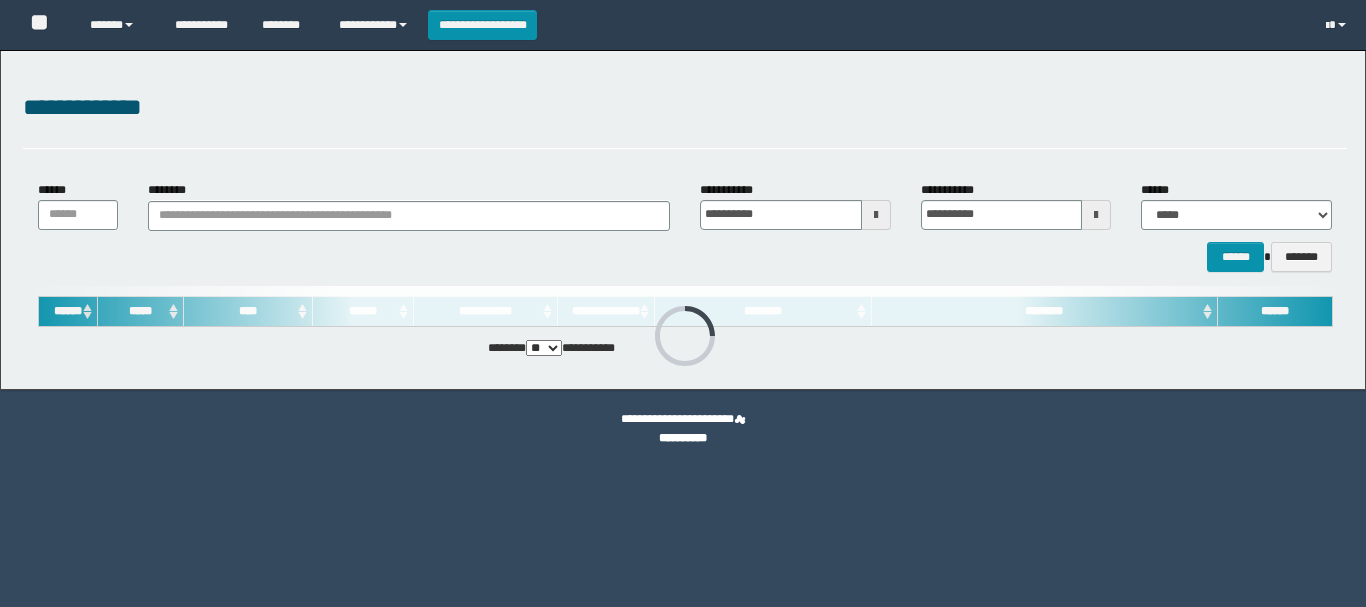 scroll, scrollTop: 0, scrollLeft: 0, axis: both 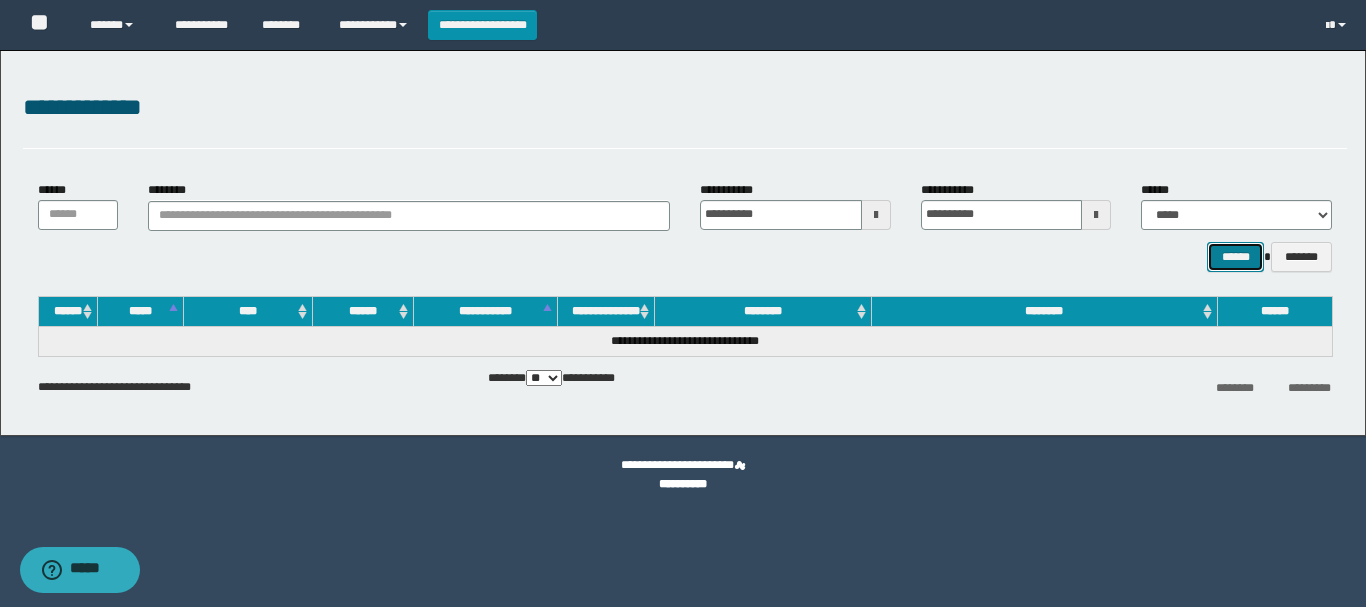 click on "******" at bounding box center [1235, 257] 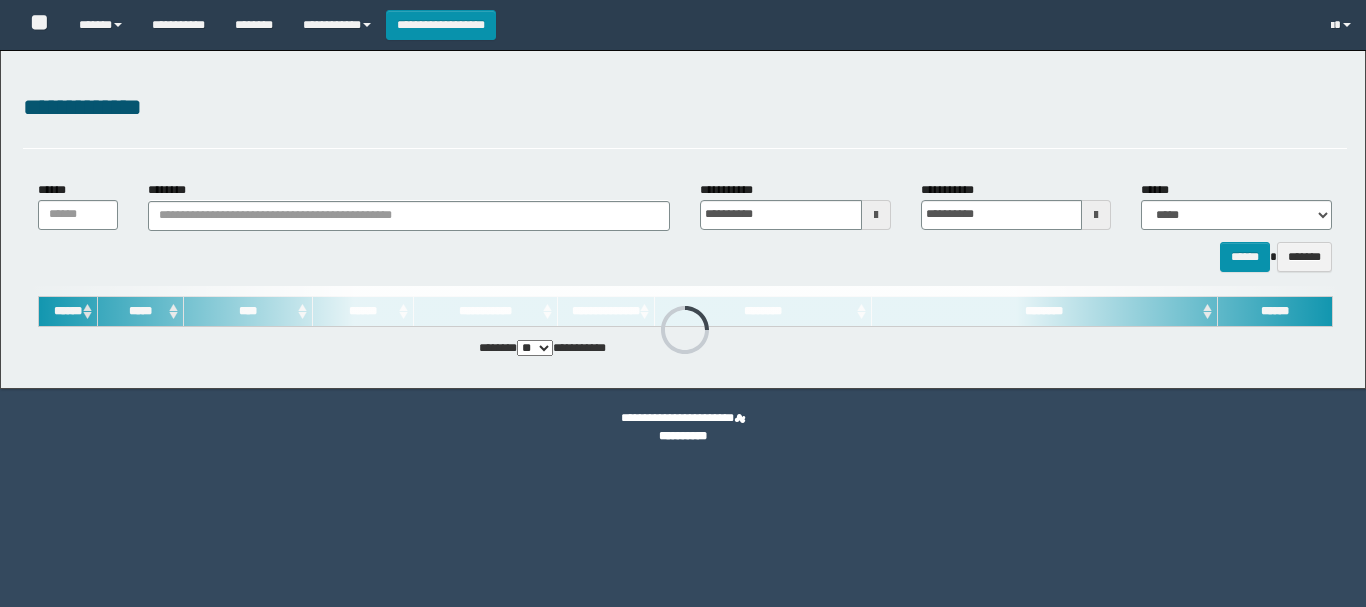 scroll, scrollTop: 0, scrollLeft: 0, axis: both 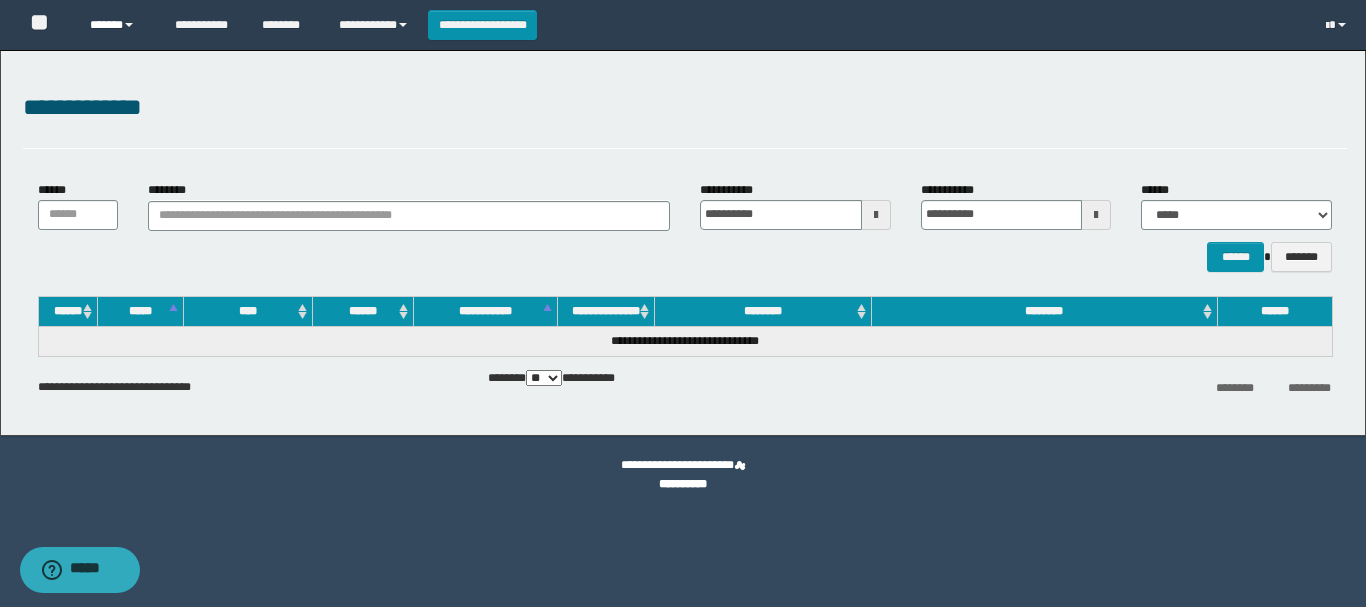 click on "******" at bounding box center (117, 25) 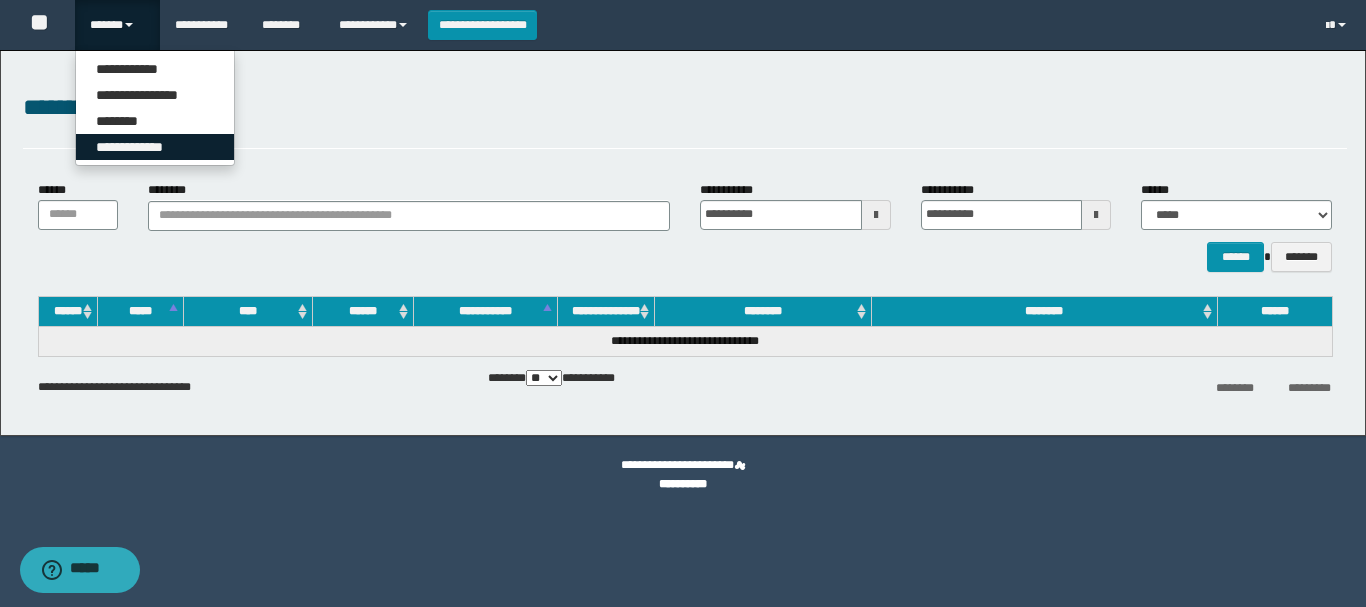 click on "**********" at bounding box center [155, 147] 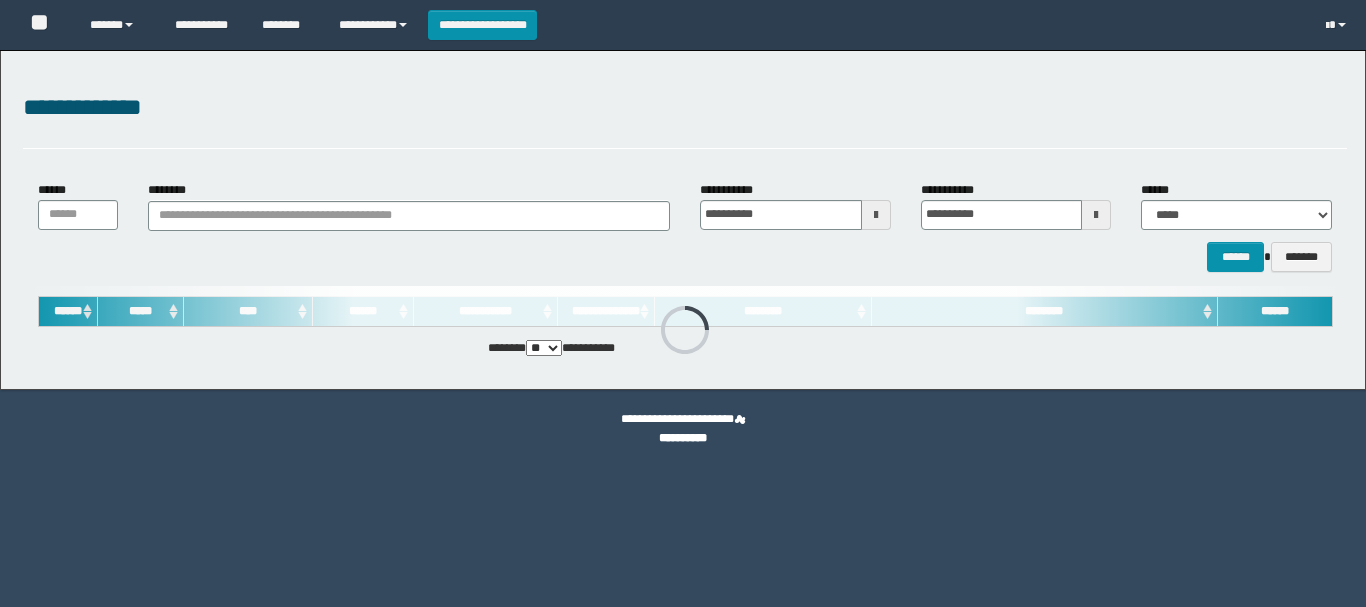 scroll, scrollTop: 0, scrollLeft: 0, axis: both 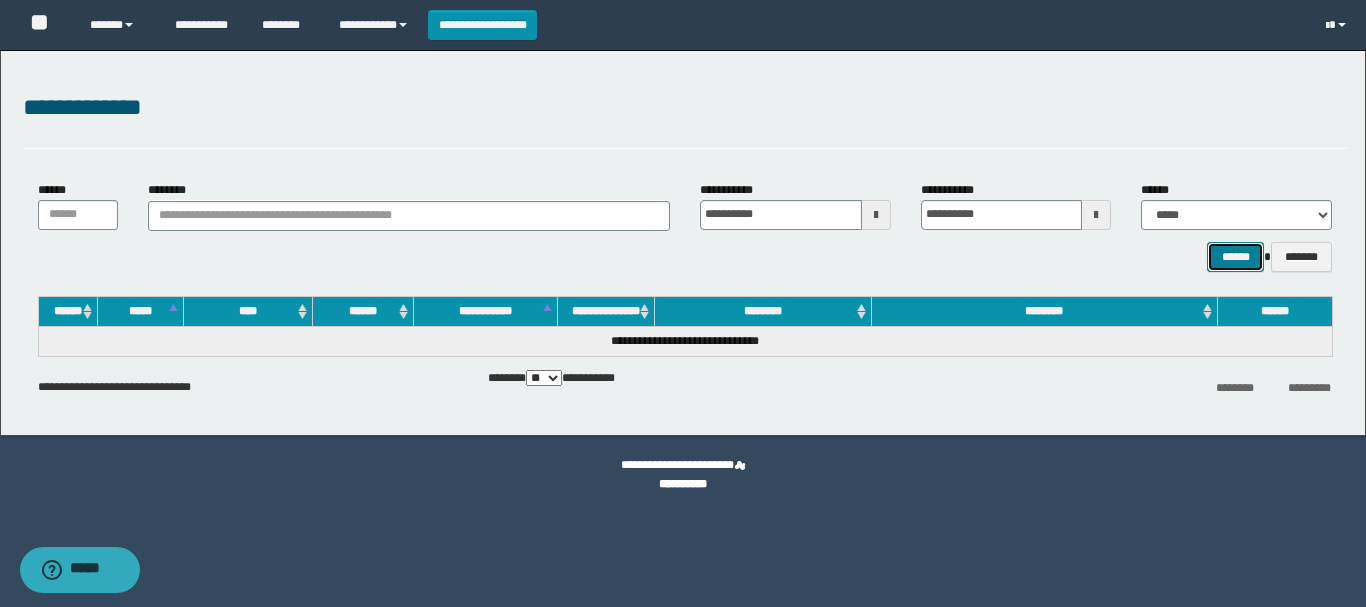 click on "******" at bounding box center [1235, 257] 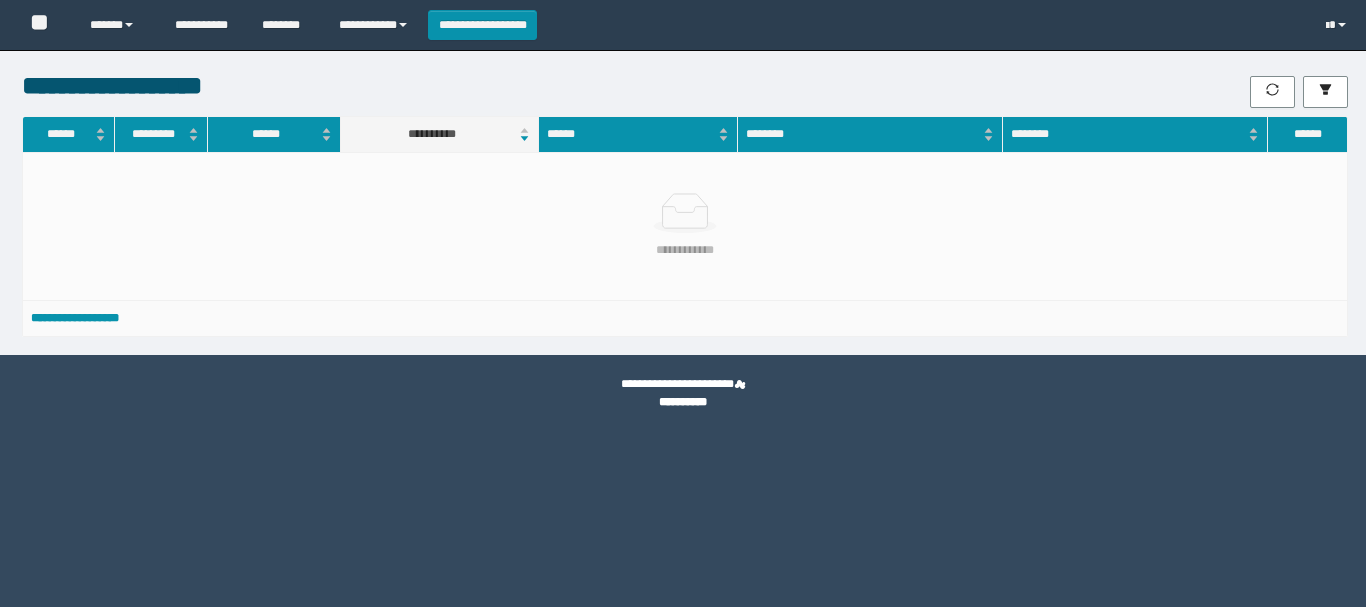 scroll, scrollTop: 0, scrollLeft: 0, axis: both 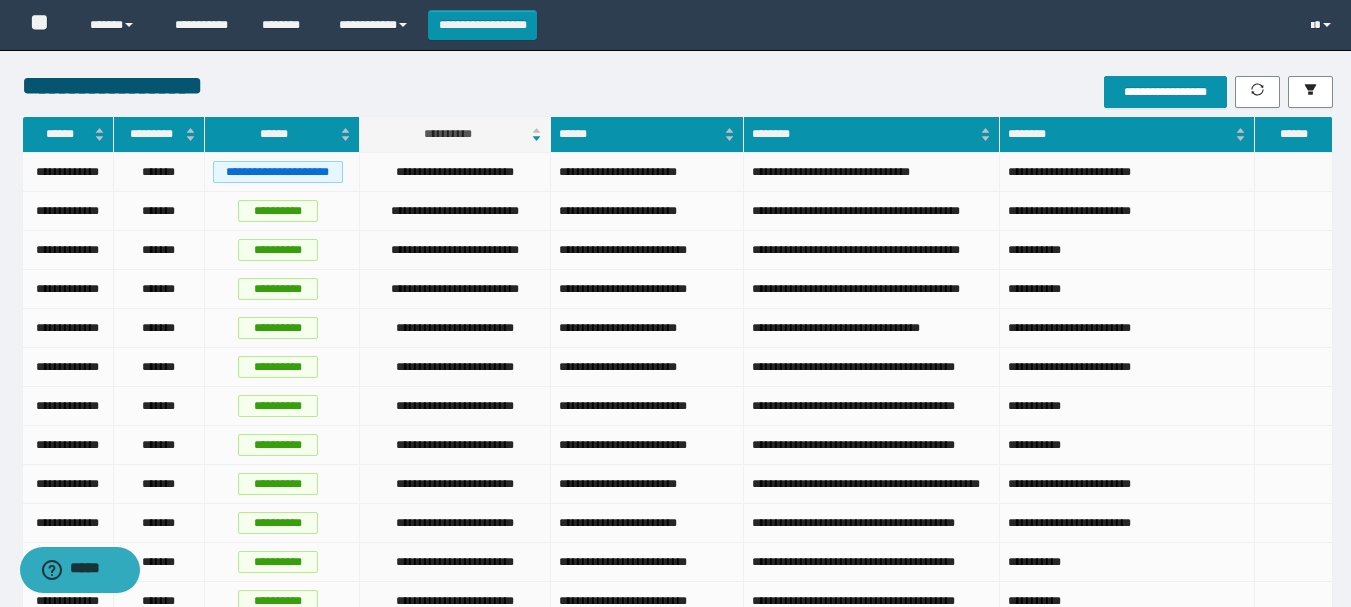 click on "**********" at bounding box center [278, 172] 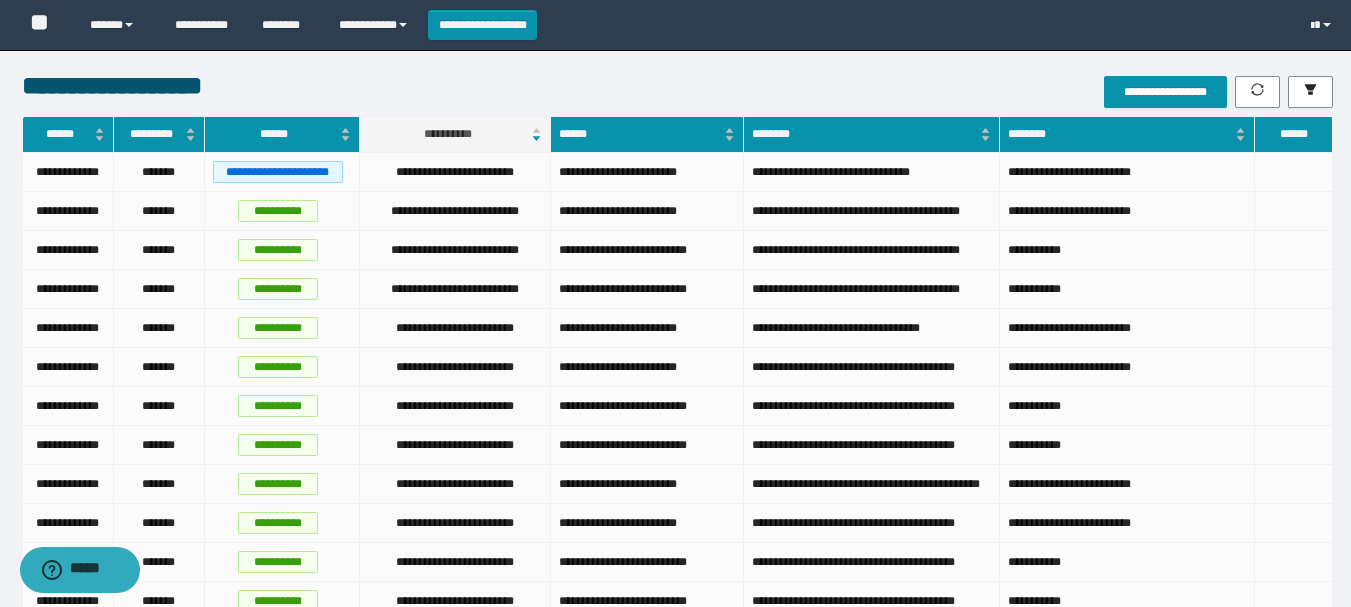 click on "**********" at bounding box center (456, 211) 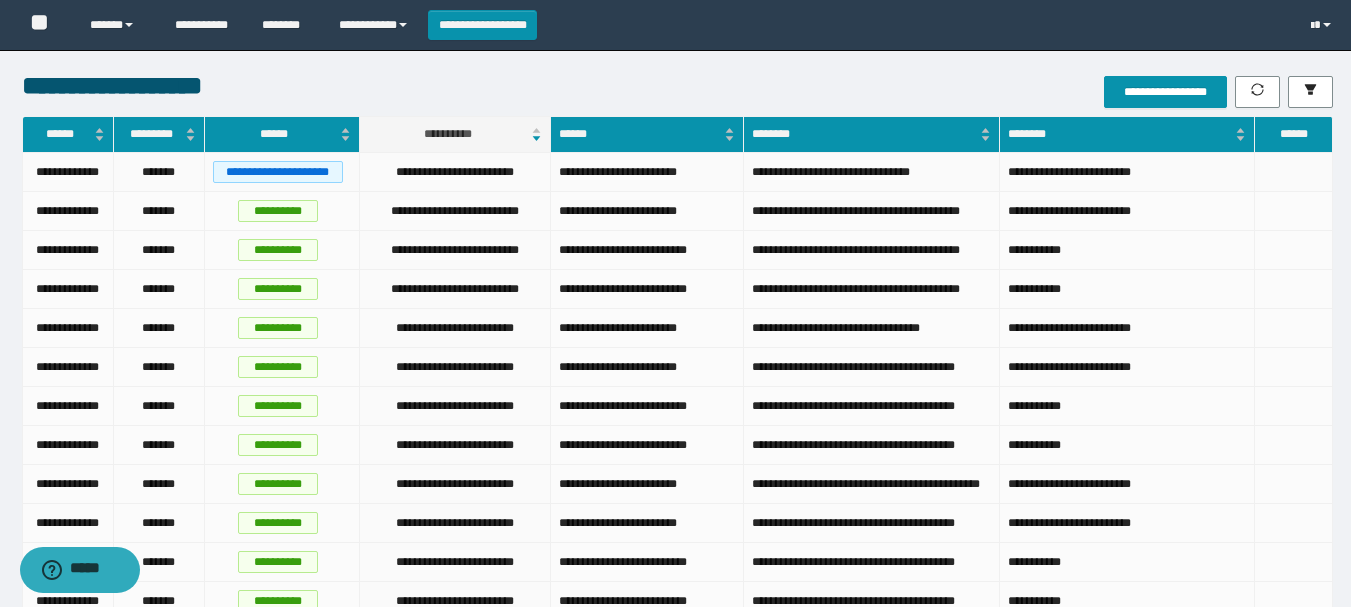 click on "**********" at bounding box center [456, 172] 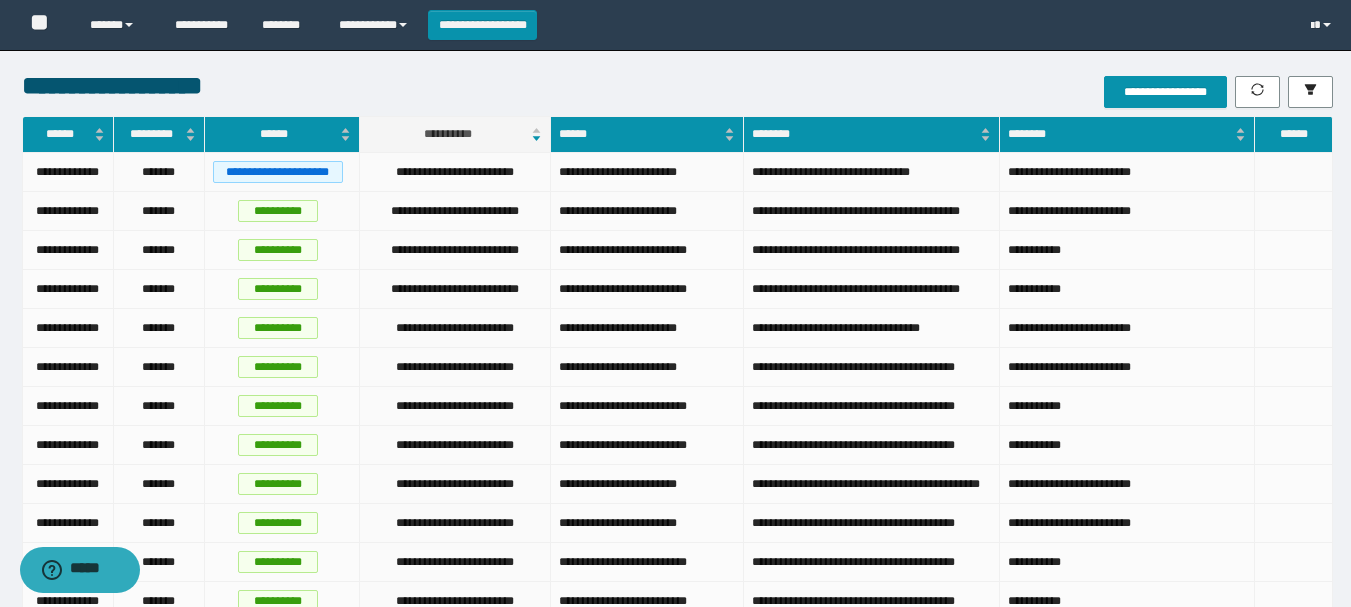 drag, startPoint x: 1016, startPoint y: 179, endPoint x: 1176, endPoint y: 244, distance: 172.69916 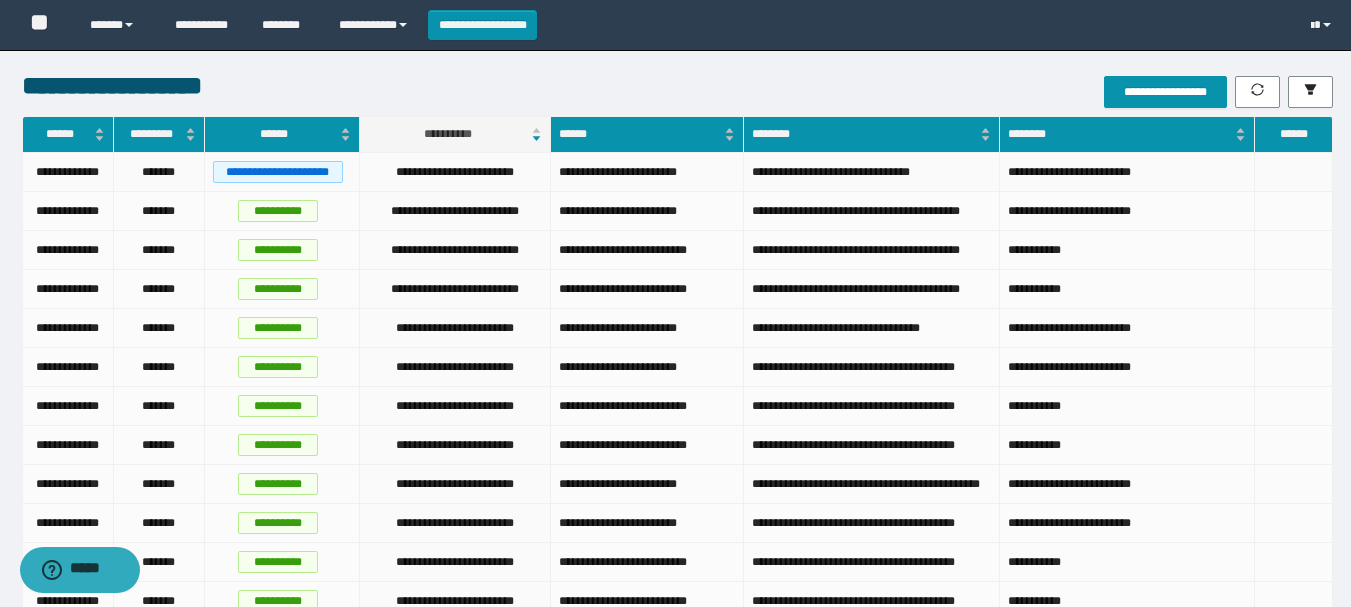 click on "**********" at bounding box center [282, 172] 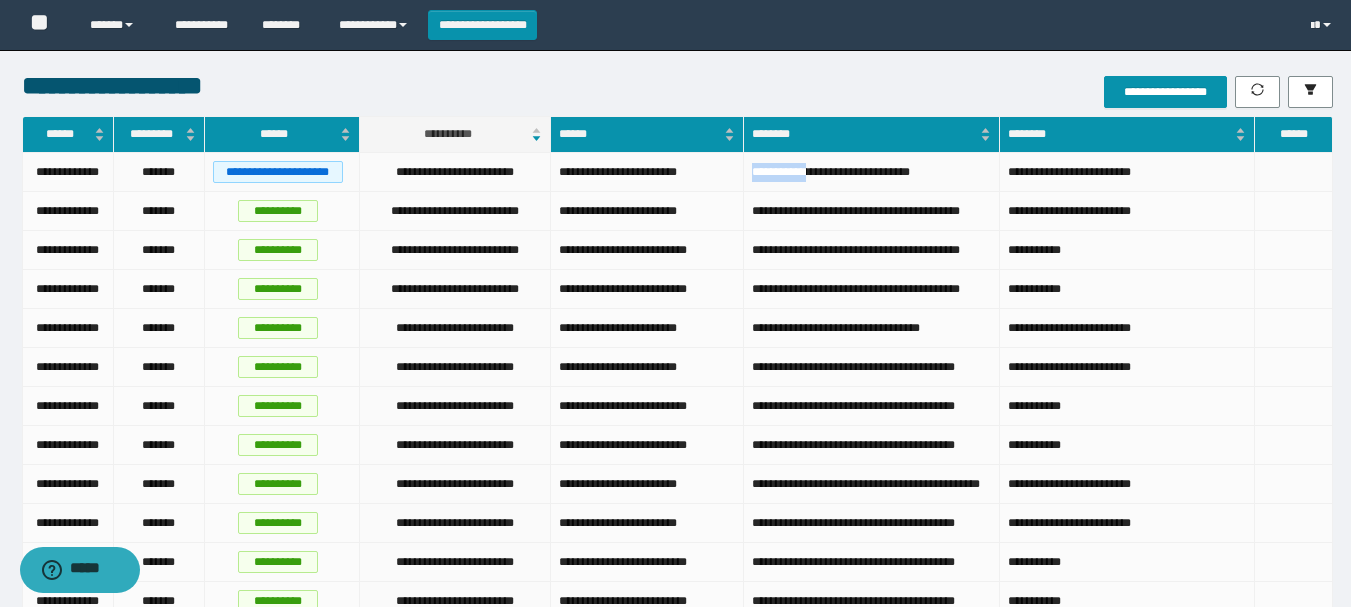 drag, startPoint x: 758, startPoint y: 172, endPoint x: 822, endPoint y: 175, distance: 64.070274 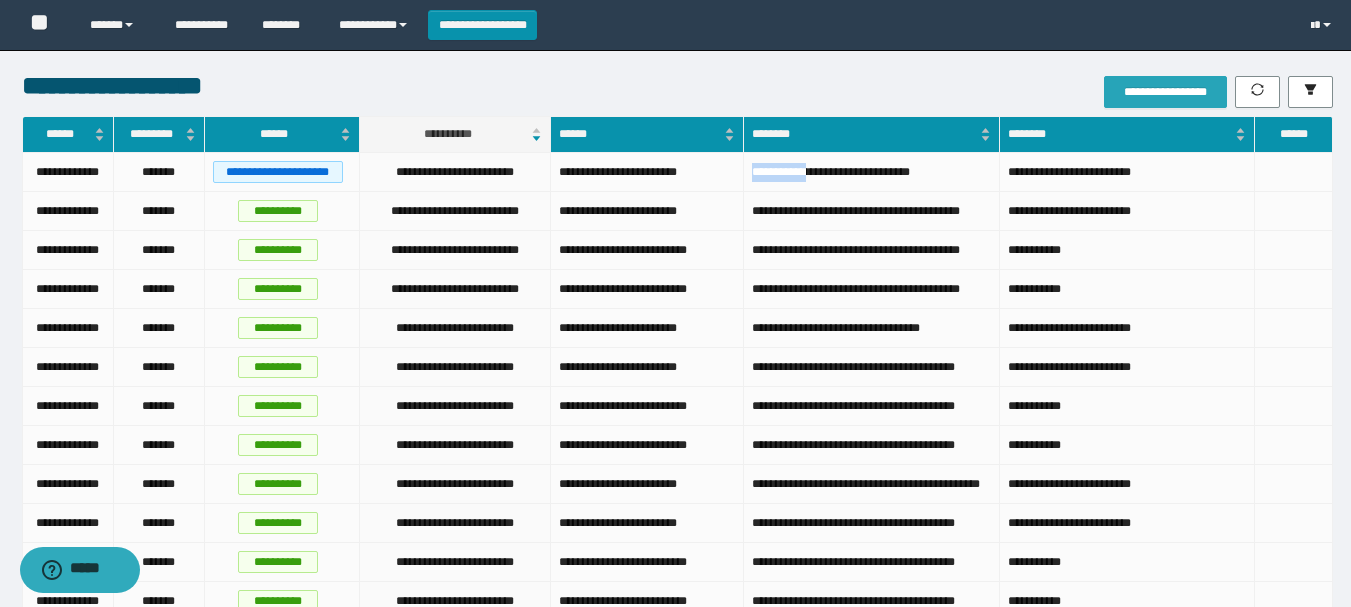 click on "**********" at bounding box center [1165, 92] 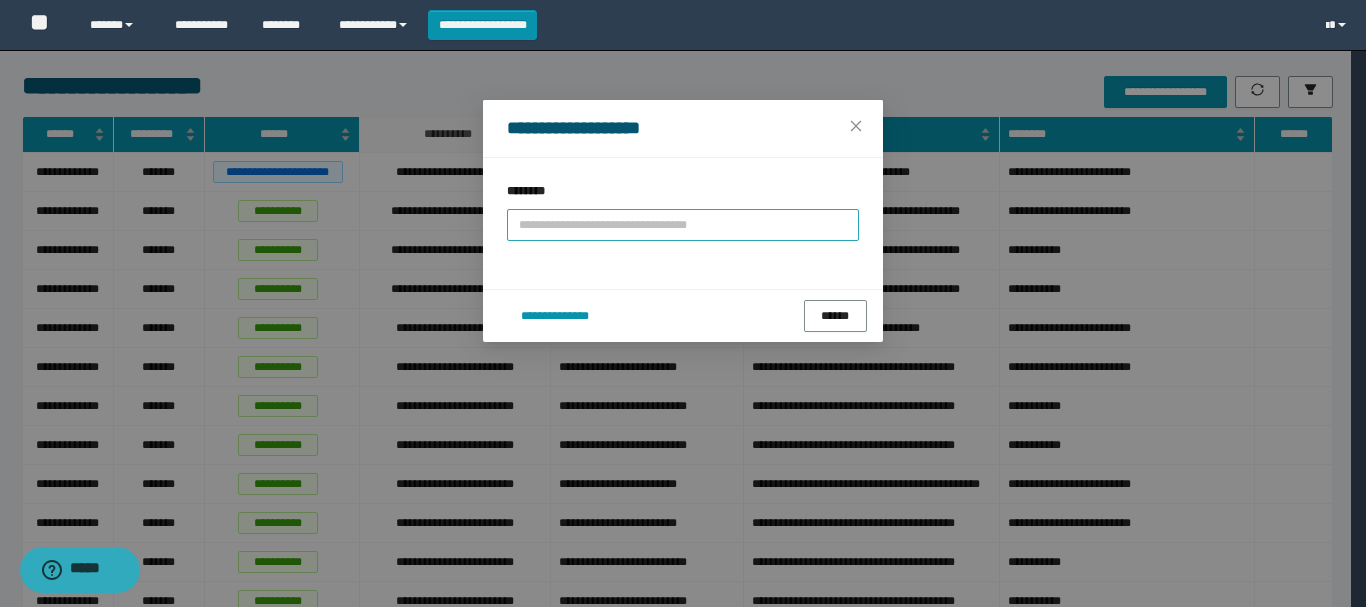 click at bounding box center (683, 225) 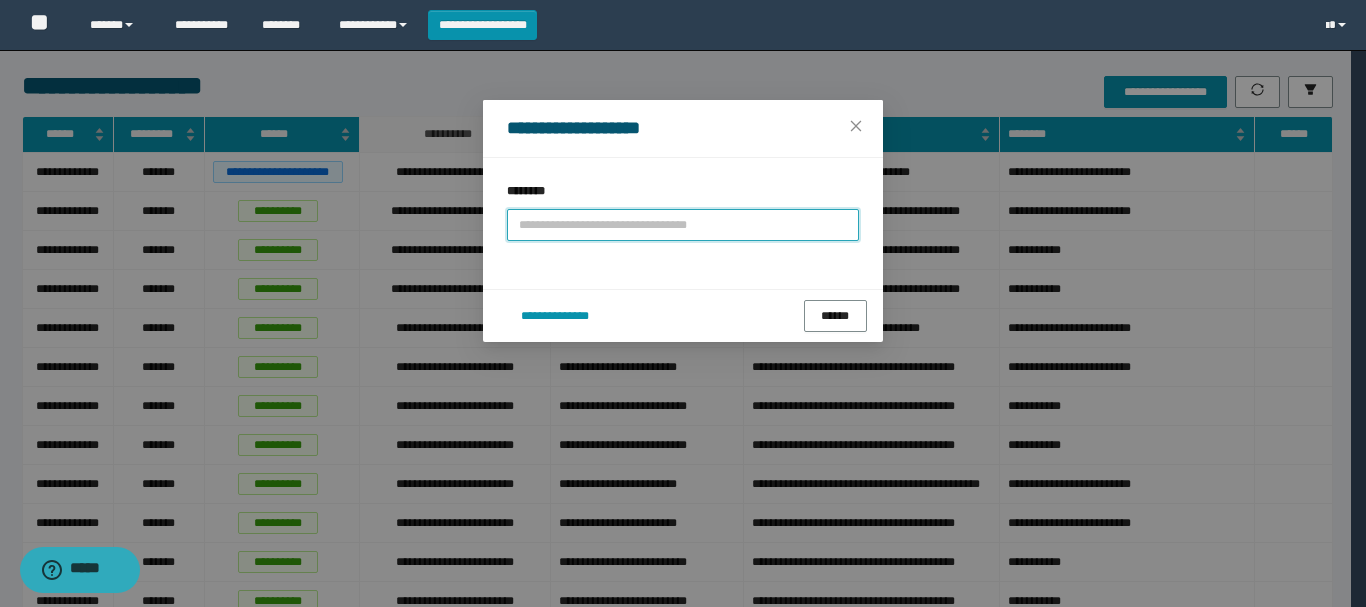 paste on "**********" 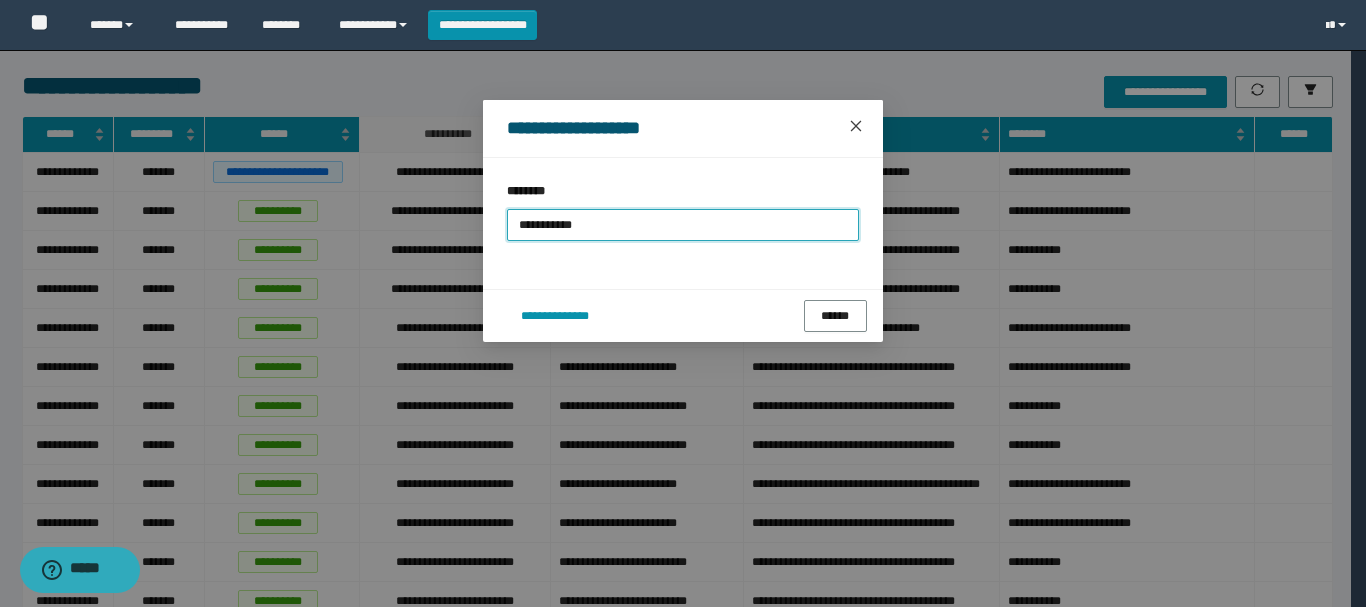 type on "**********" 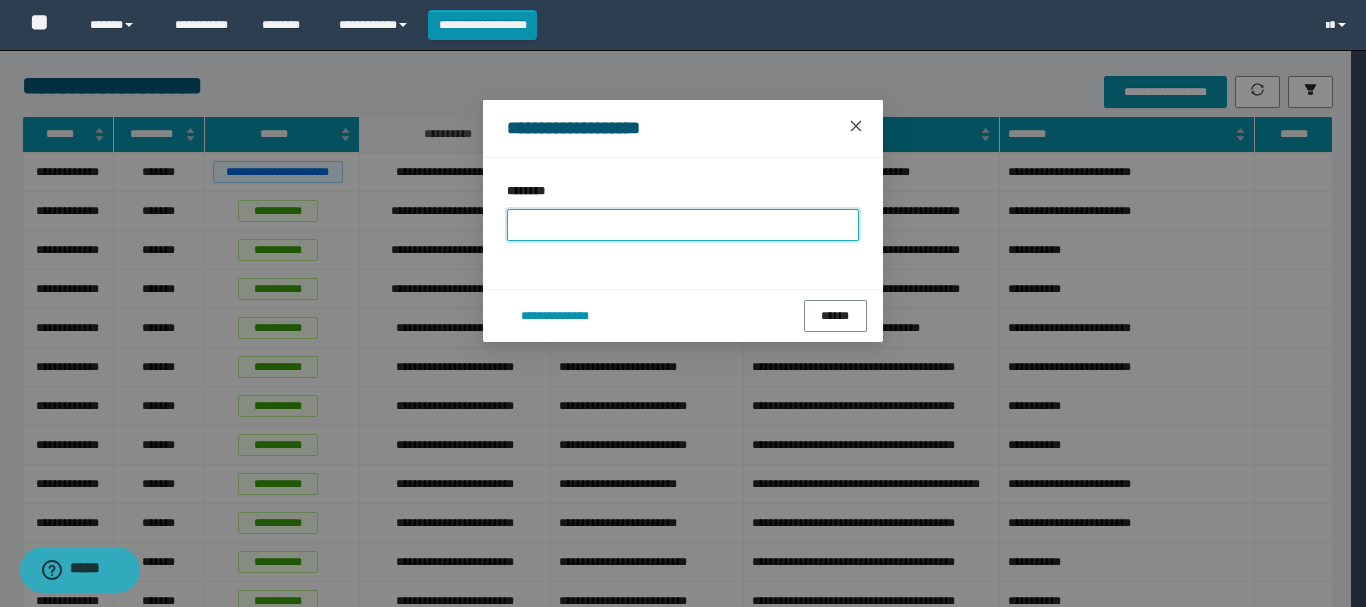 click at bounding box center (856, 127) 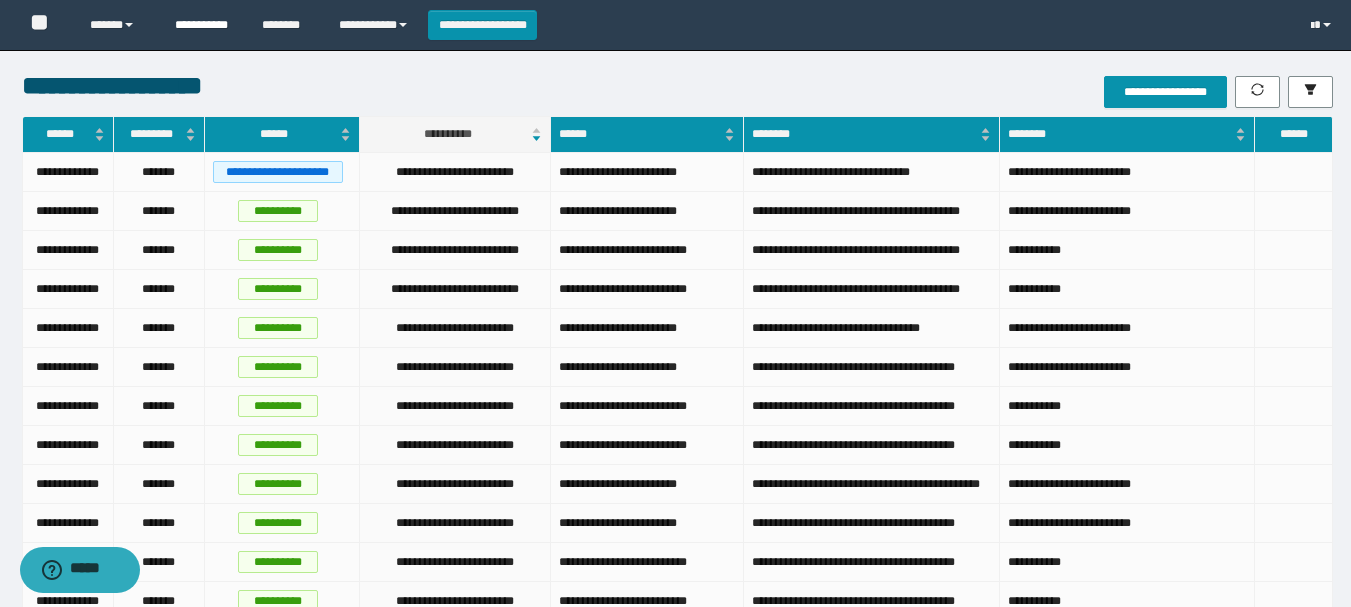 click on "**********" at bounding box center (203, 25) 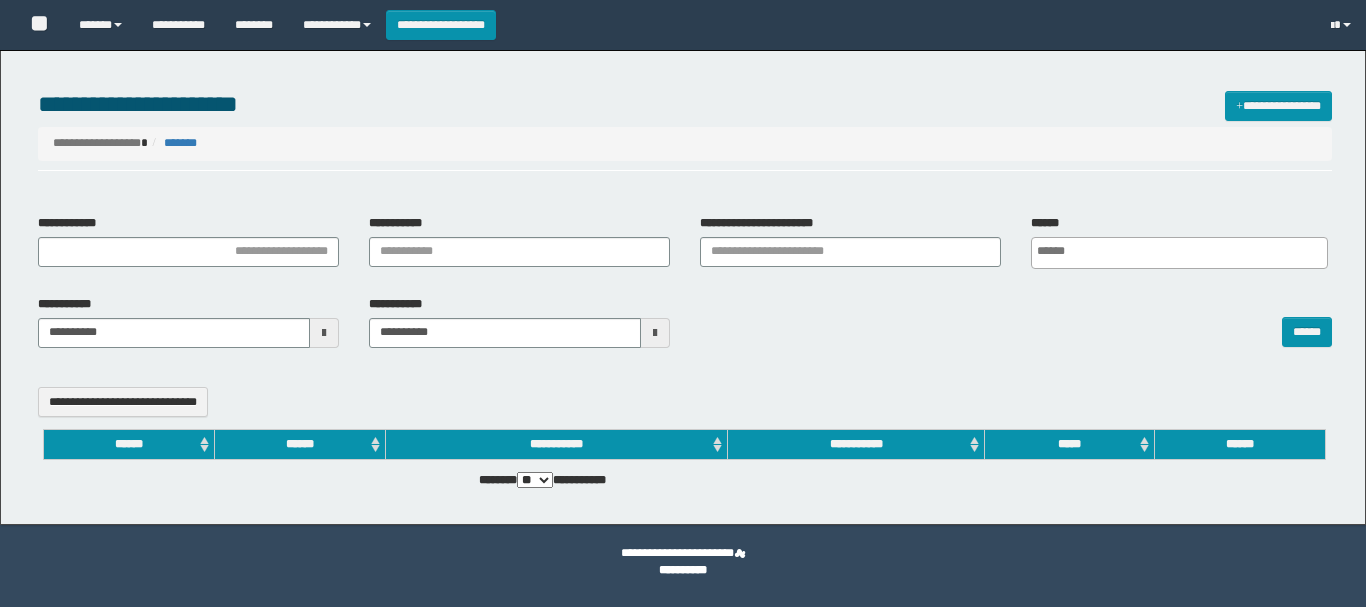 select 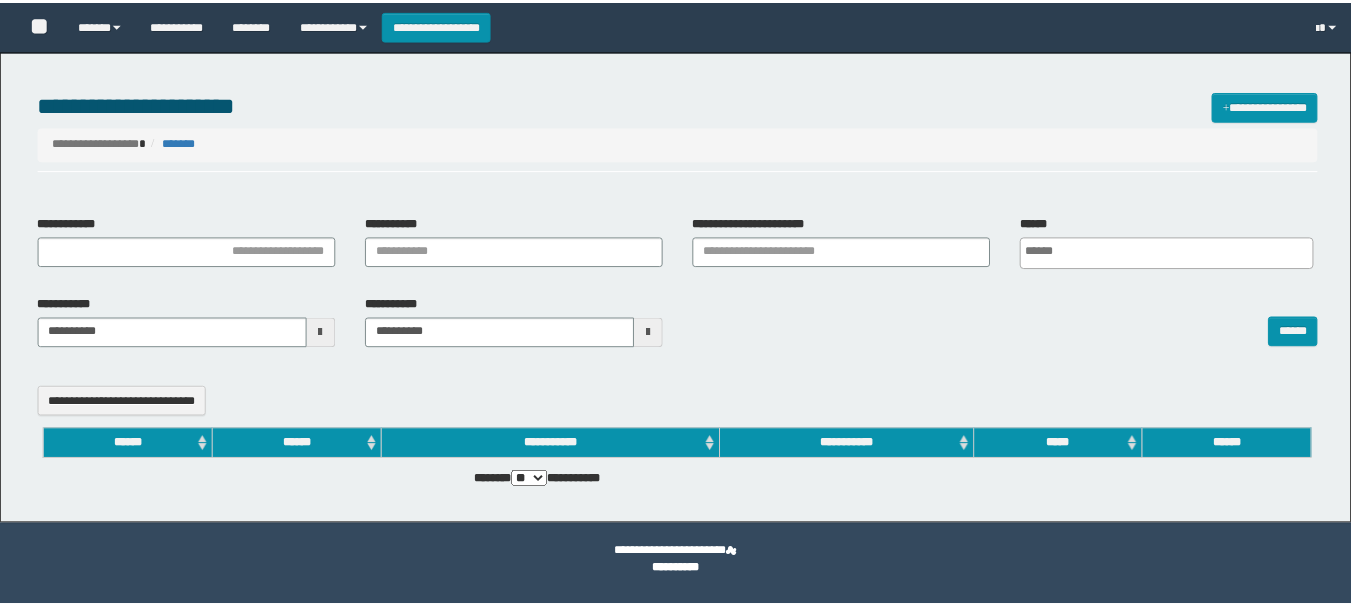 scroll, scrollTop: 0, scrollLeft: 0, axis: both 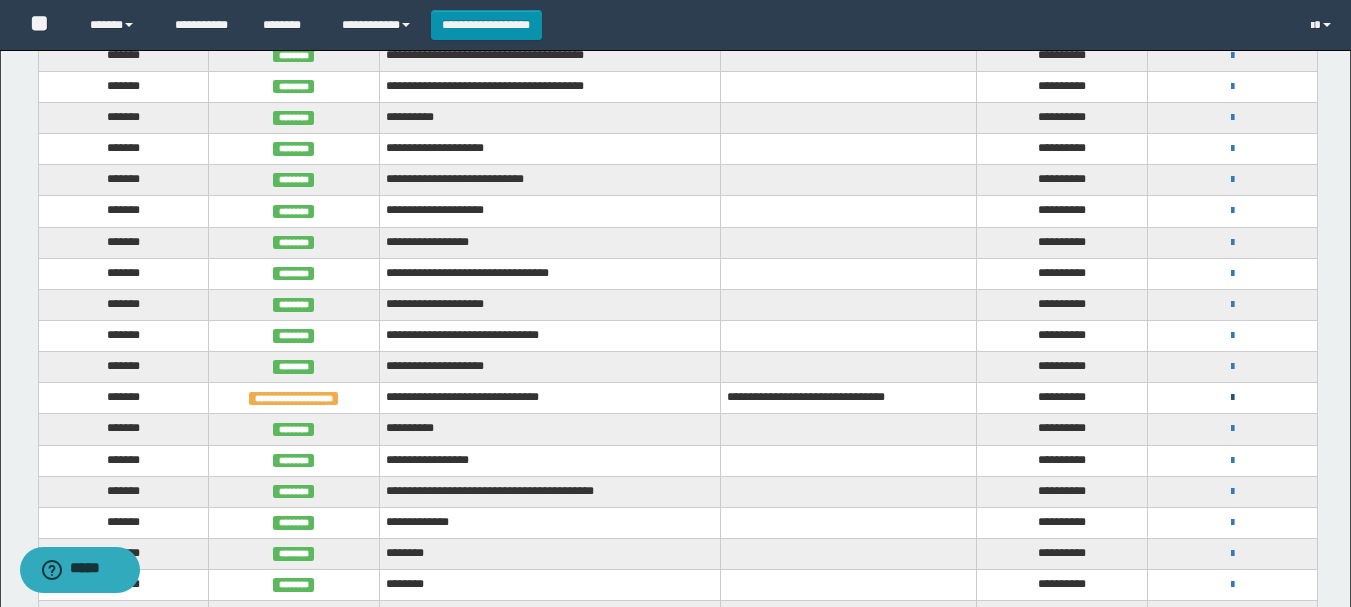 click at bounding box center [1232, 398] 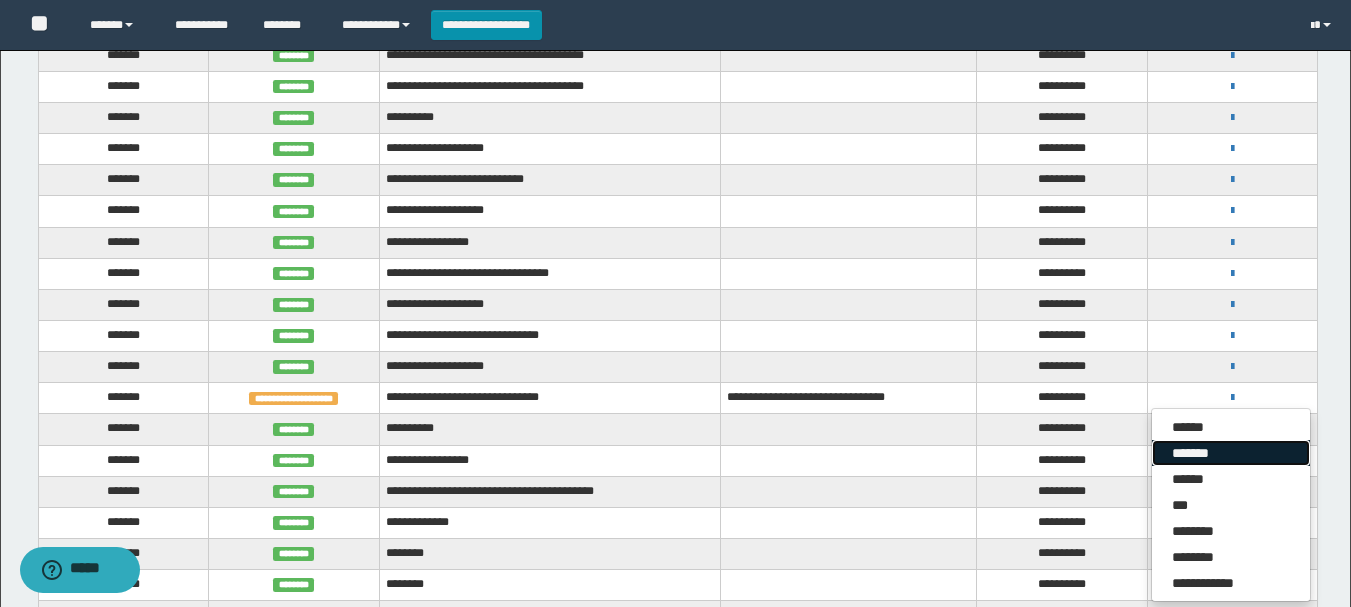 click on "*******" at bounding box center (1231, 453) 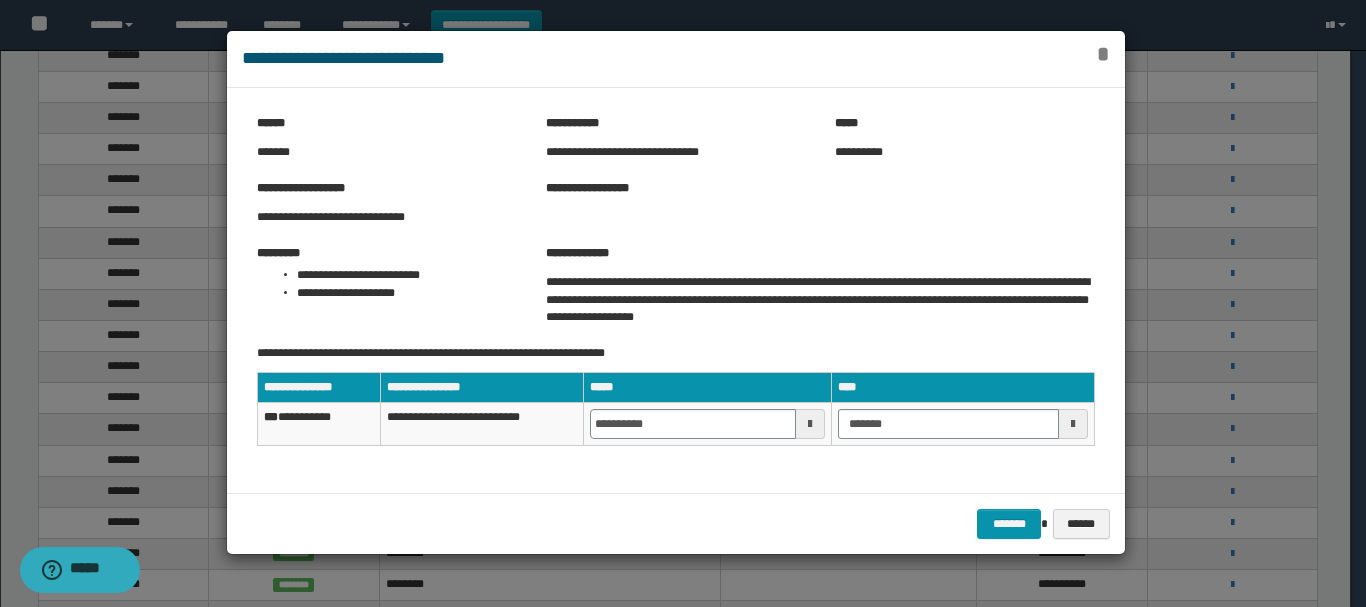 click on "*" at bounding box center [1103, 54] 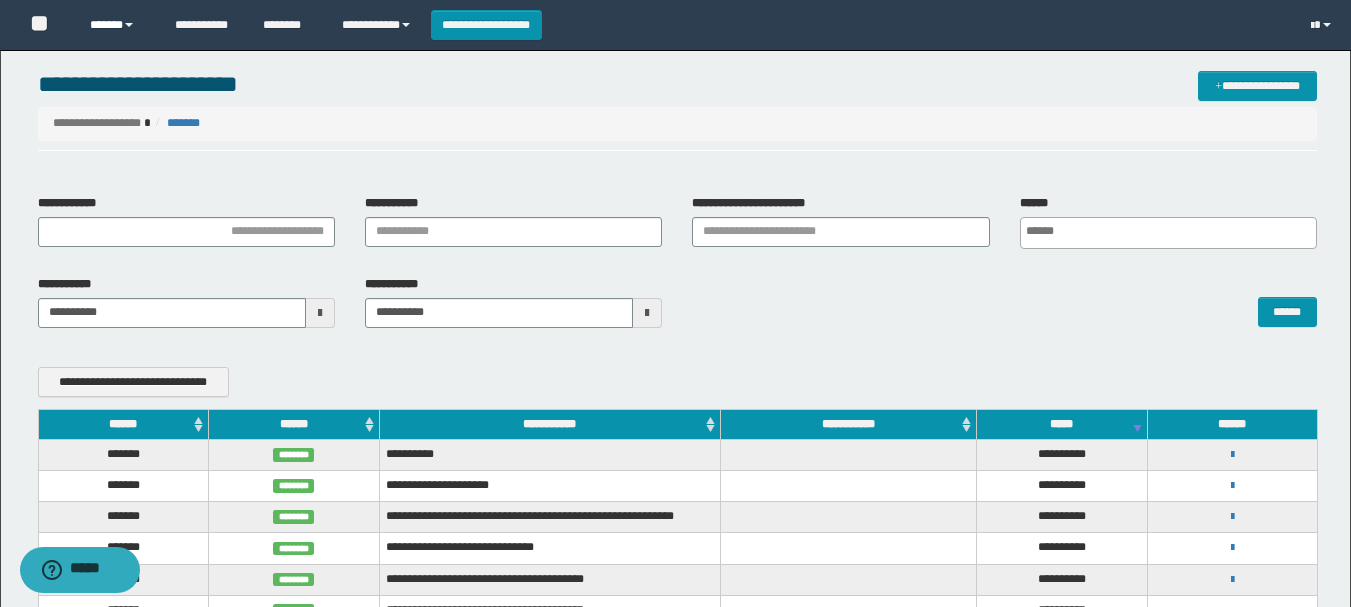 scroll, scrollTop: 0, scrollLeft: 0, axis: both 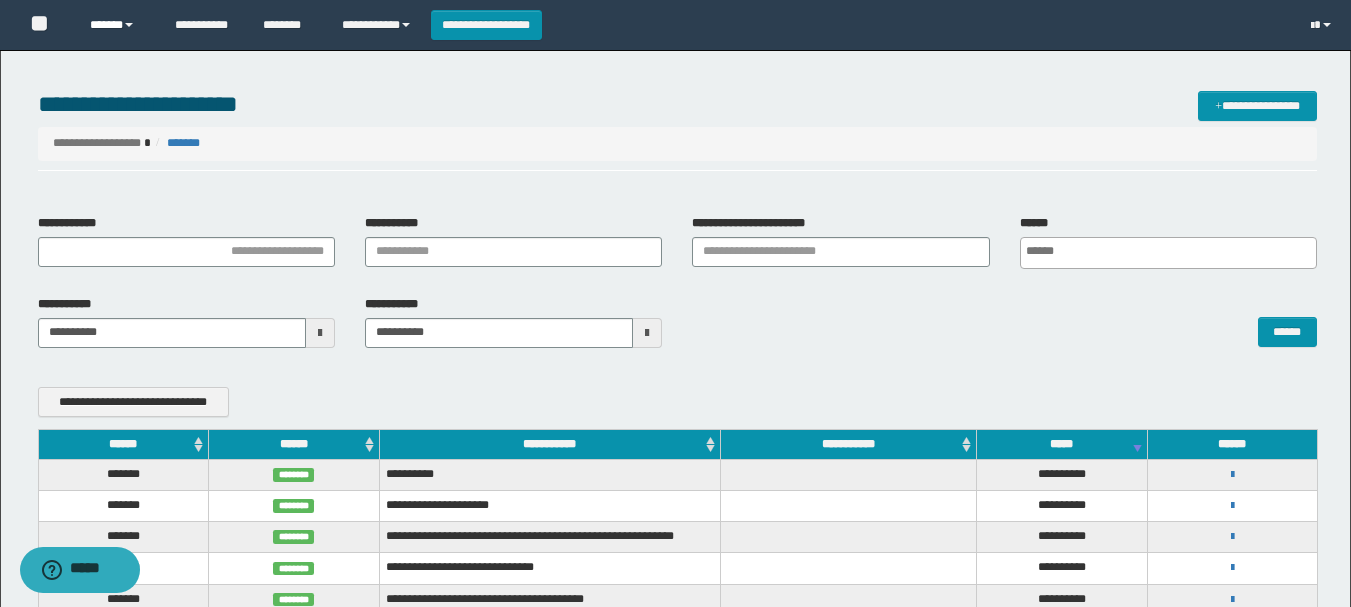 click on "******" at bounding box center [117, 25] 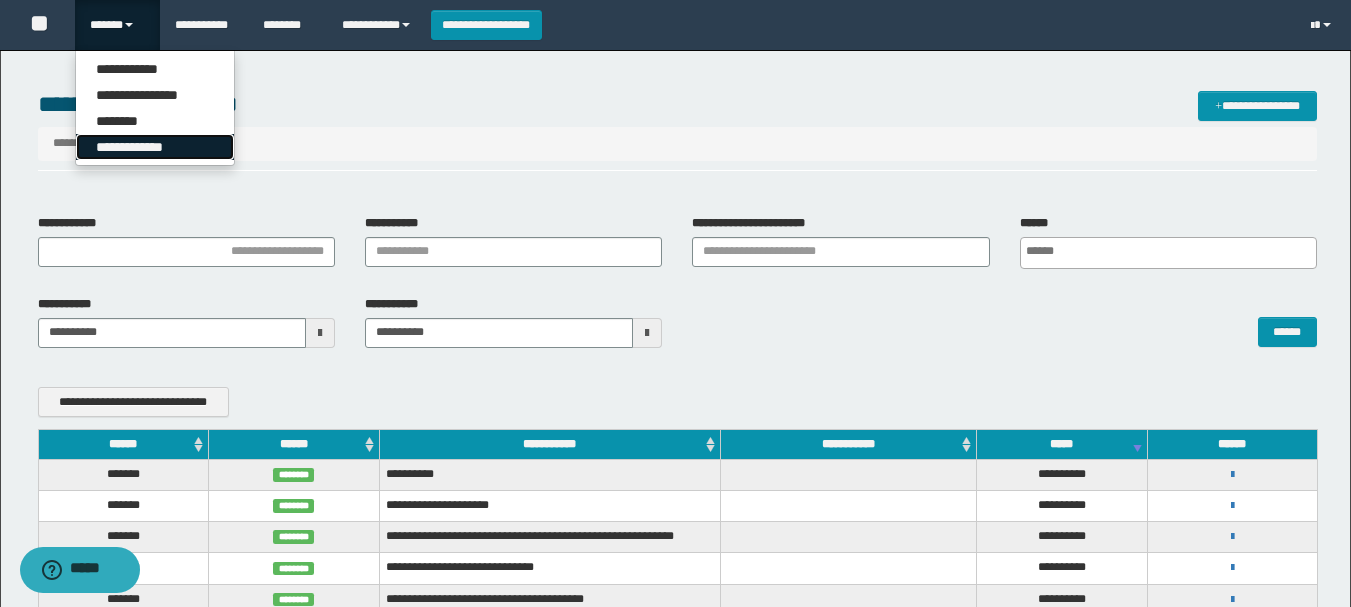click on "**********" at bounding box center (155, 147) 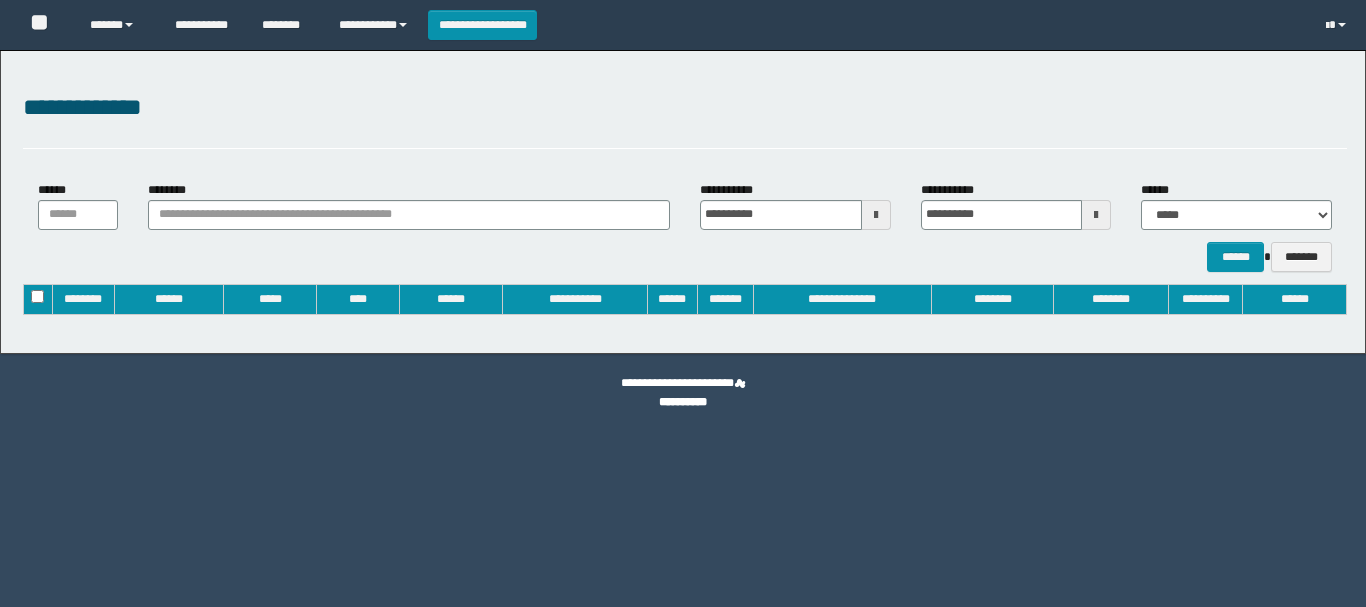 type on "**********" 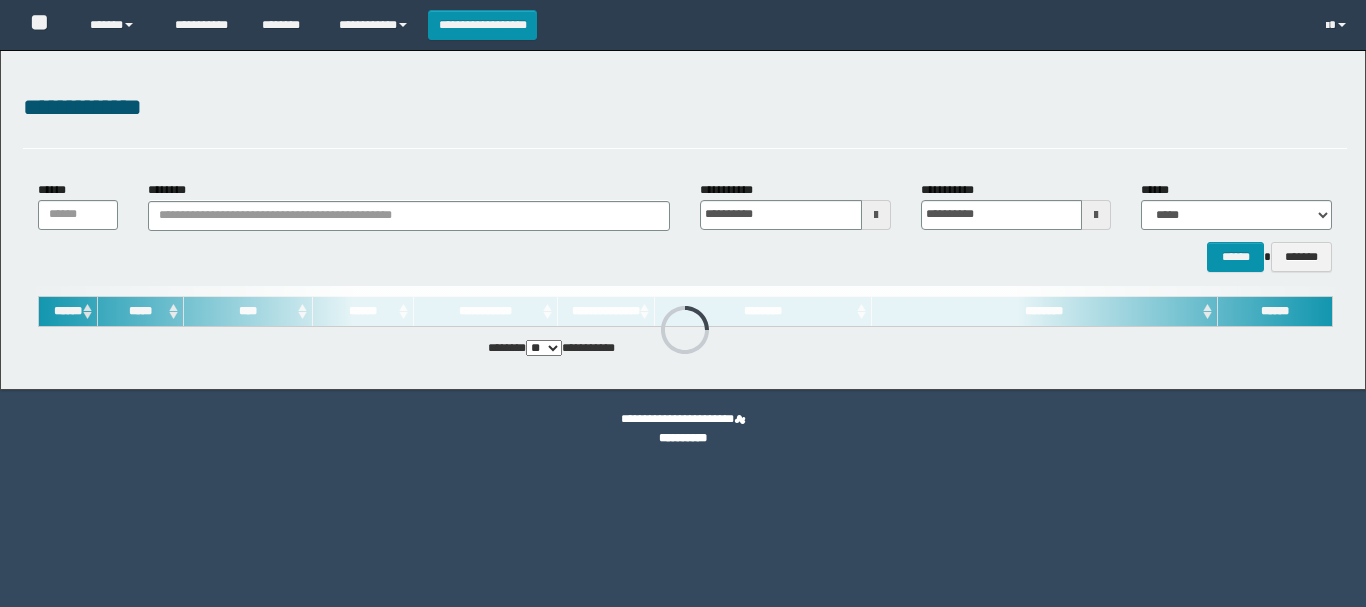 scroll, scrollTop: 0, scrollLeft: 0, axis: both 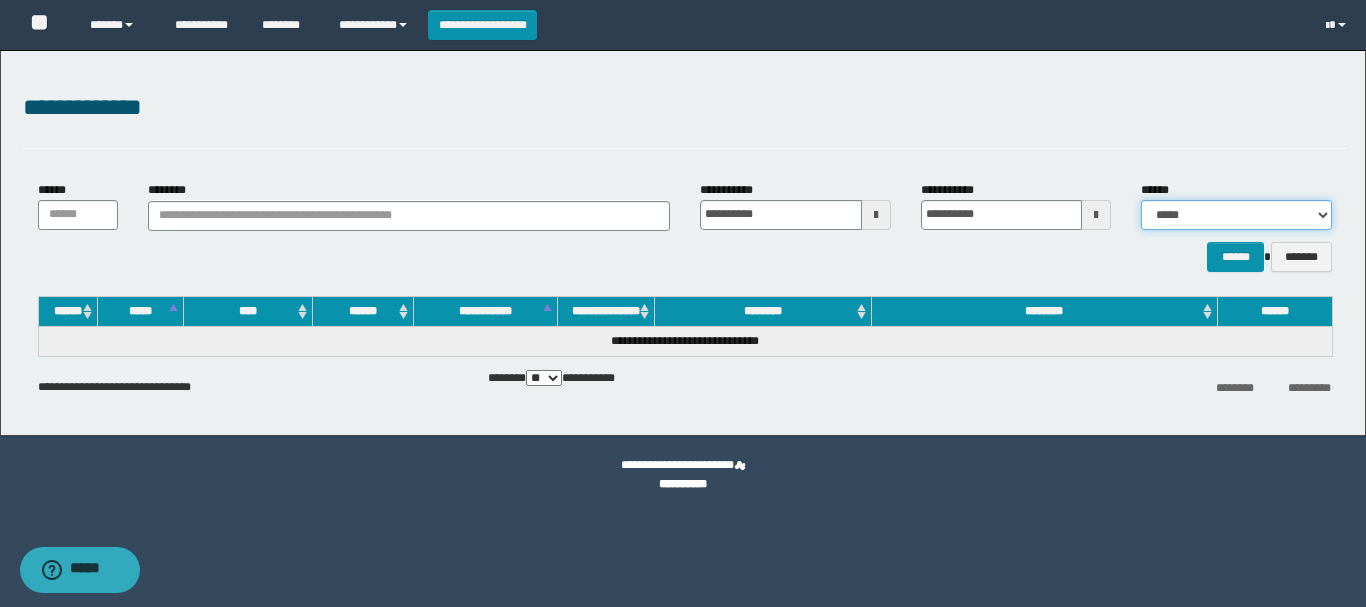 click on "**********" at bounding box center (1236, 215) 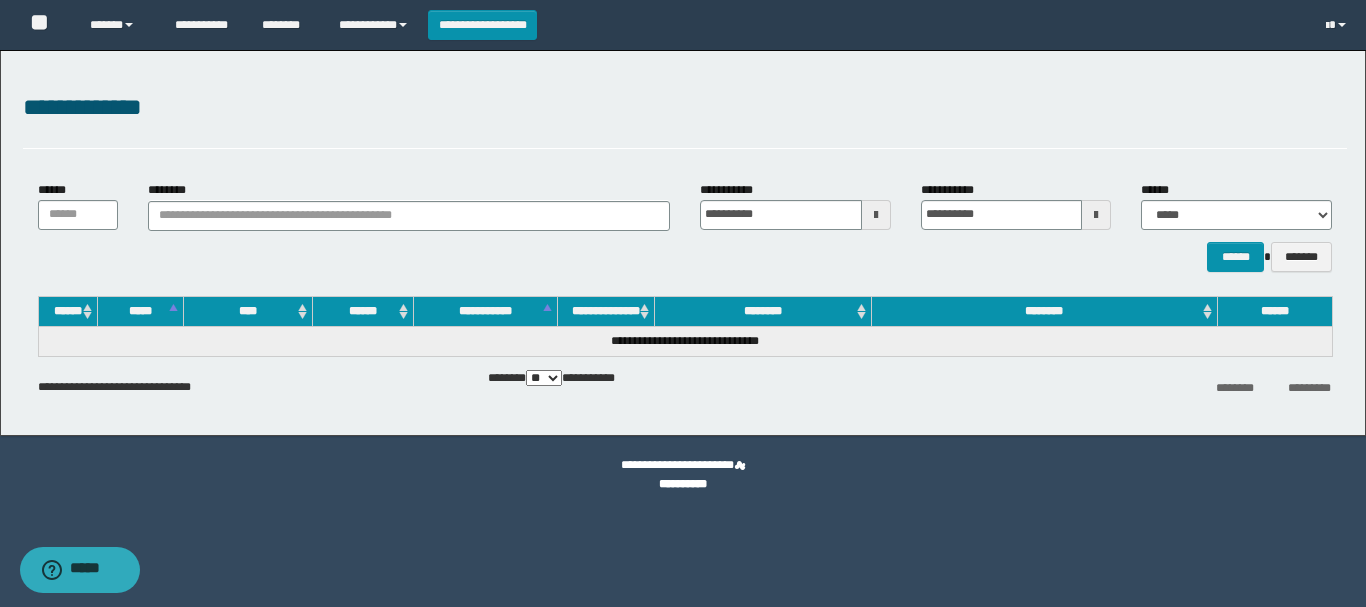 click at bounding box center (876, 215) 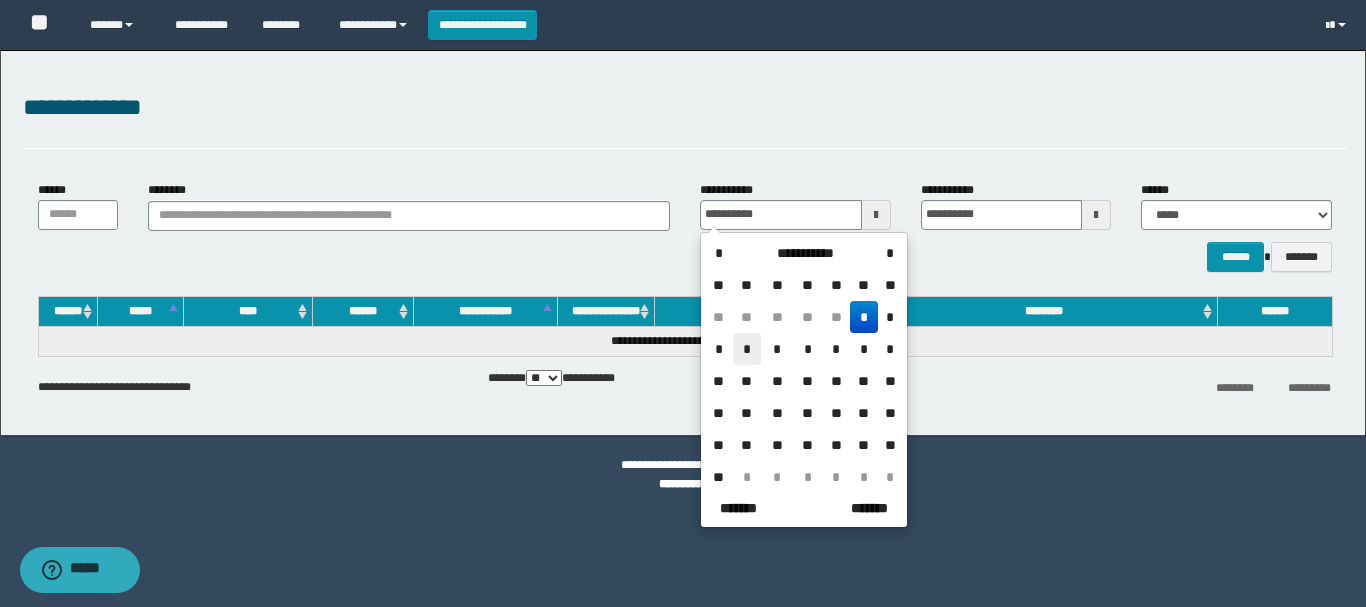 click on "*" at bounding box center (747, 349) 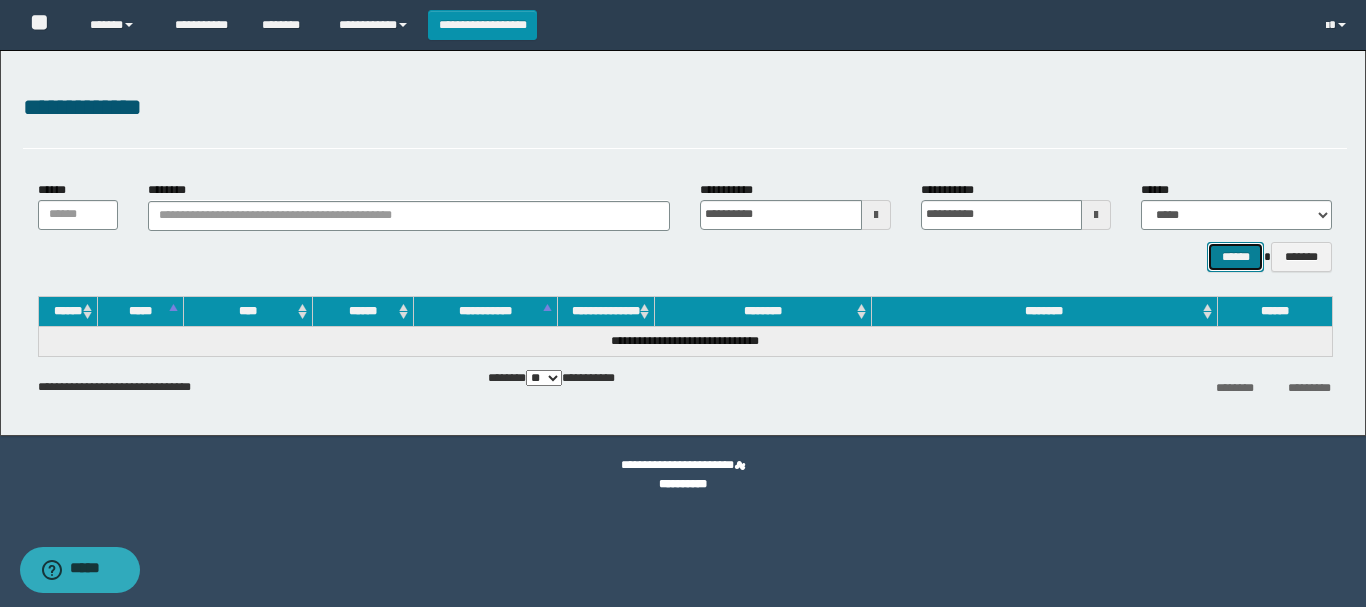 click on "******" at bounding box center (1235, 257) 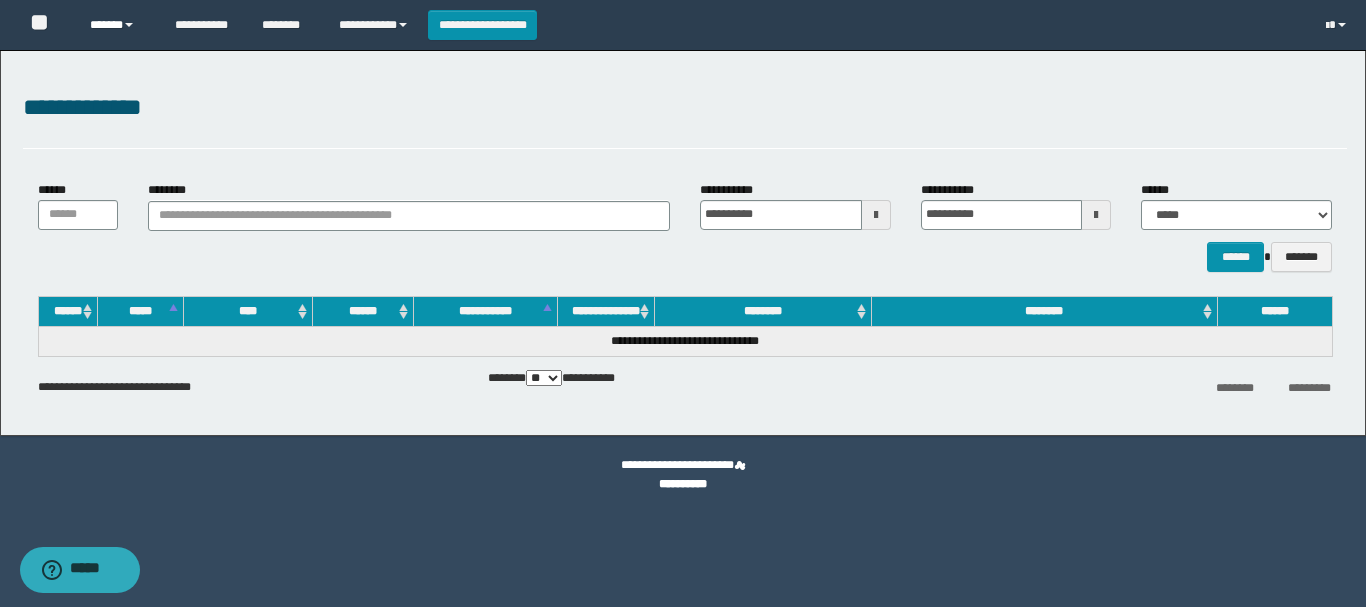 click on "******" at bounding box center (117, 25) 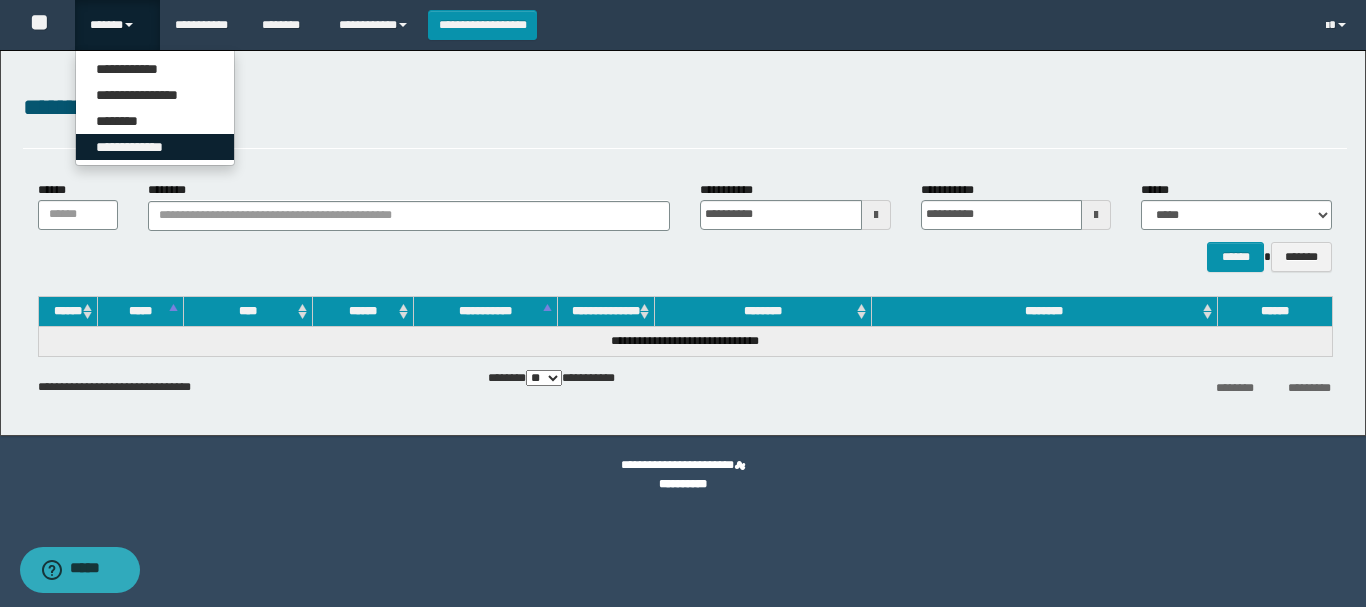 click on "**********" at bounding box center (155, 147) 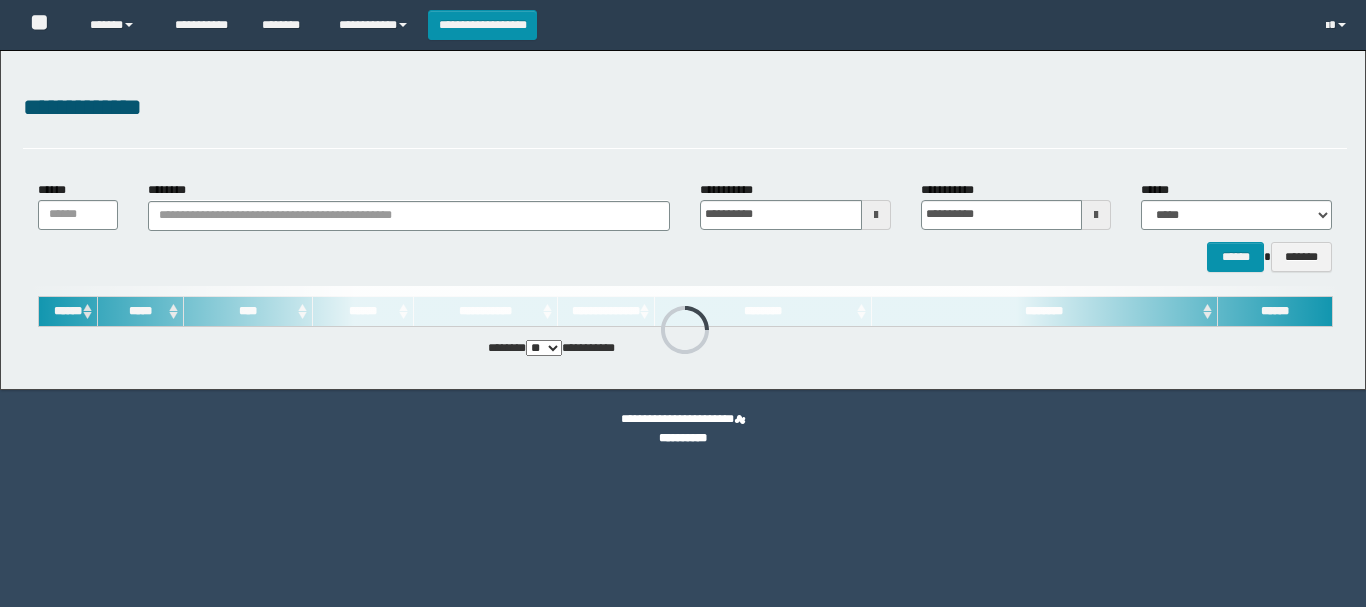 scroll, scrollTop: 0, scrollLeft: 0, axis: both 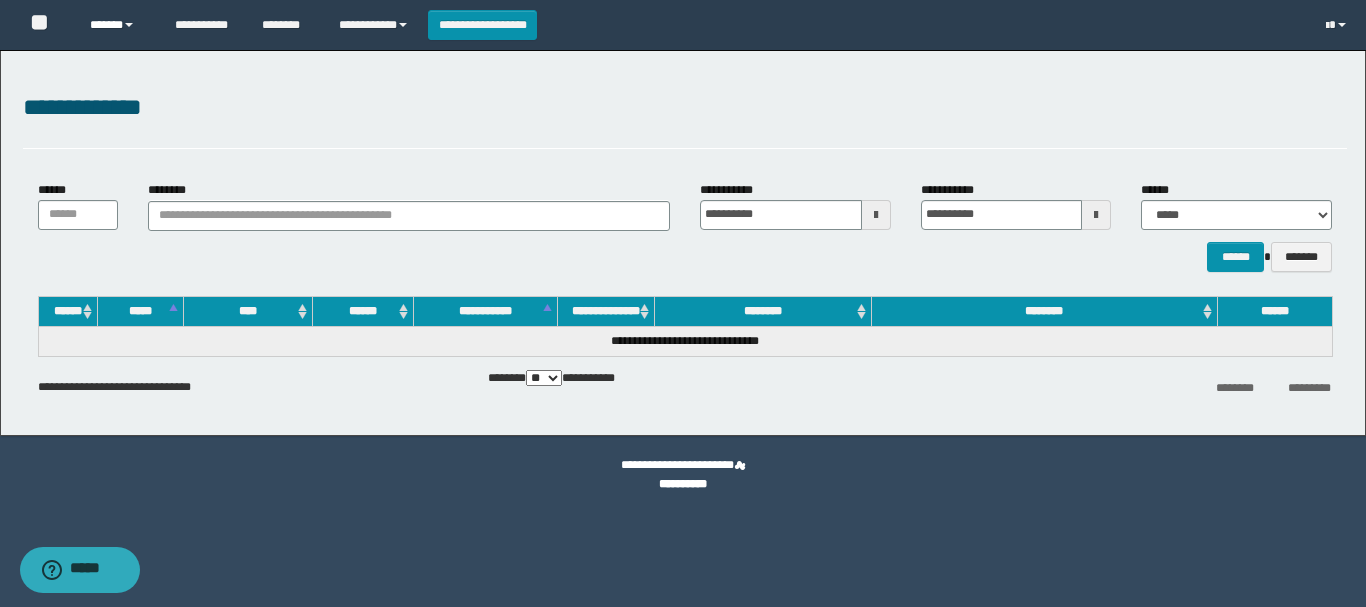 click on "******" at bounding box center [117, 25] 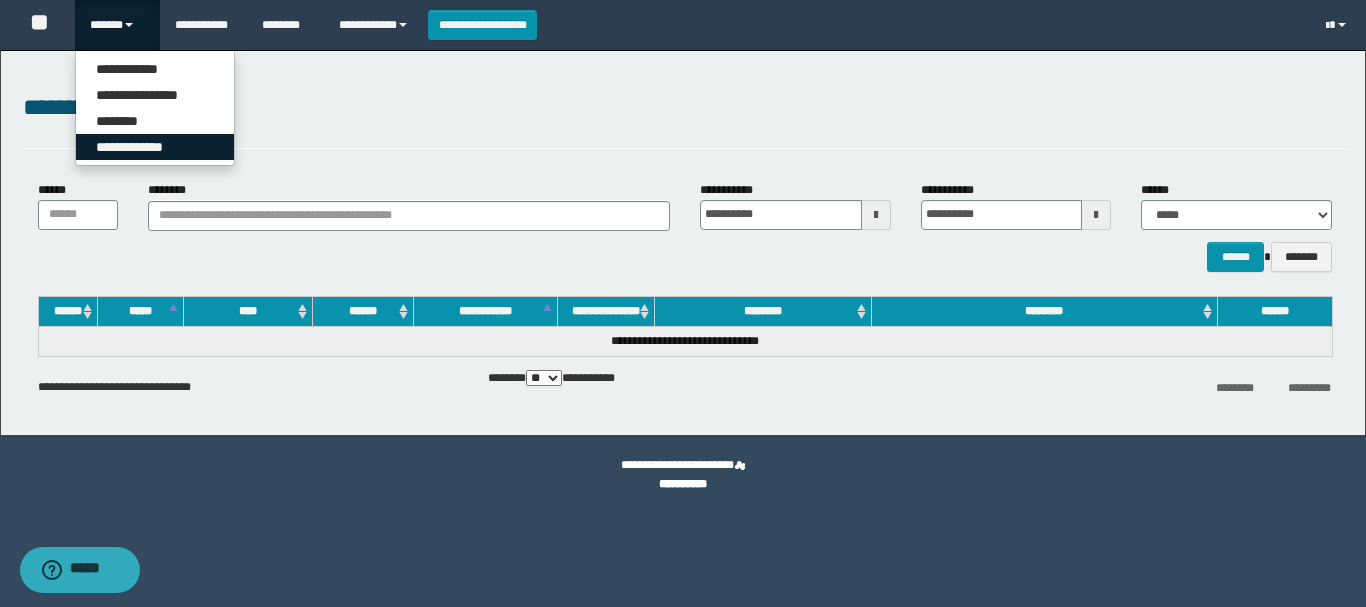 click on "**********" at bounding box center (155, 147) 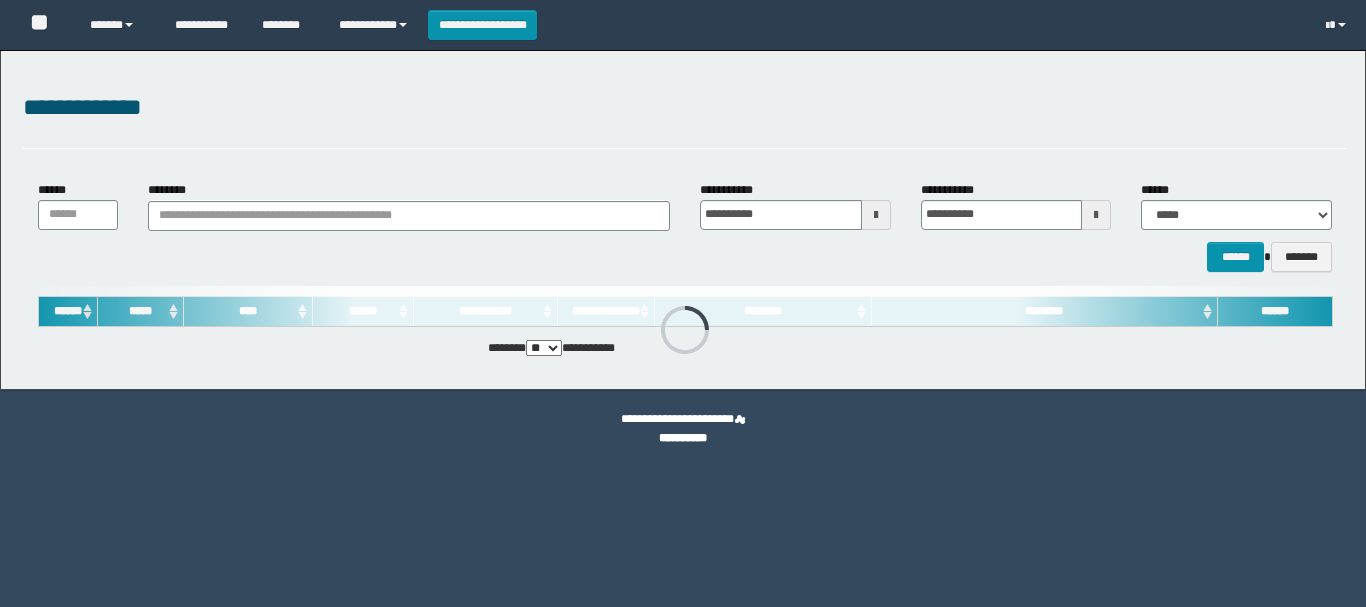 scroll, scrollTop: 0, scrollLeft: 0, axis: both 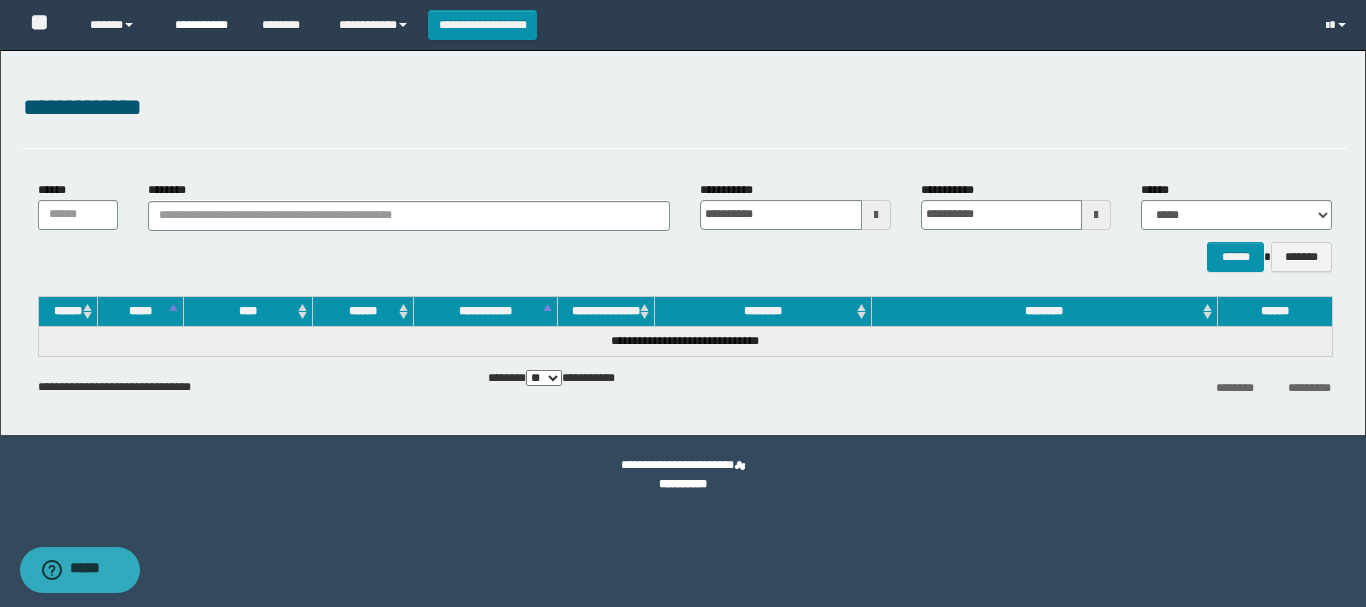 click on "**********" at bounding box center [203, 25] 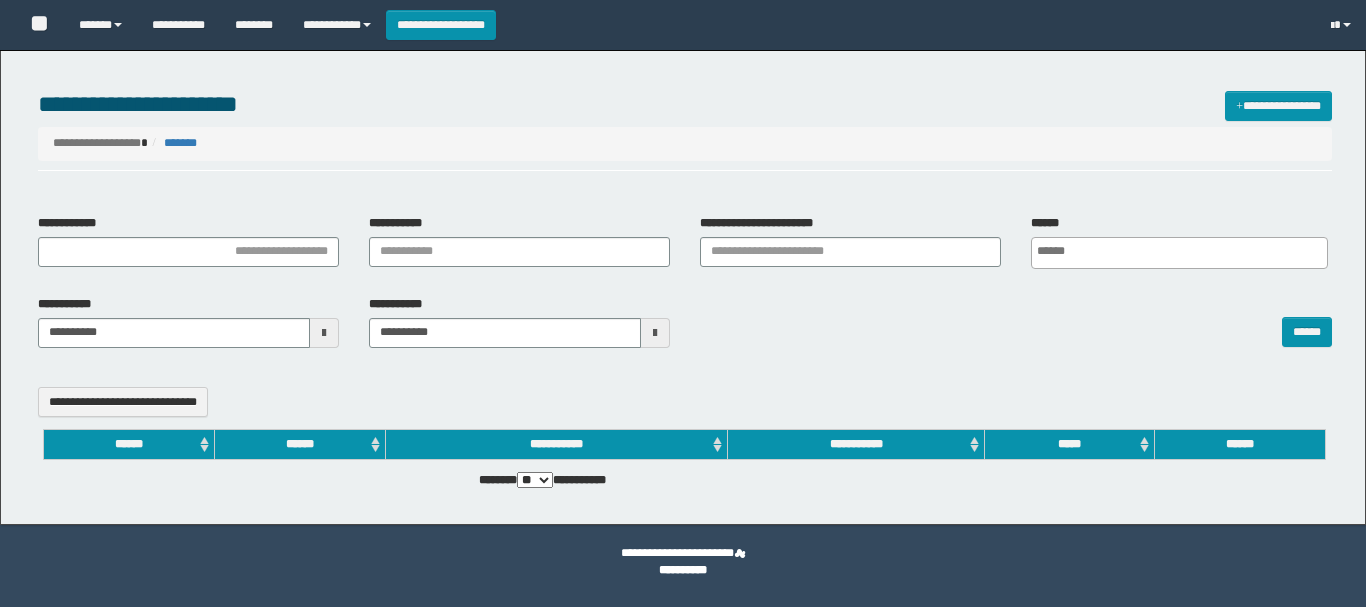 select 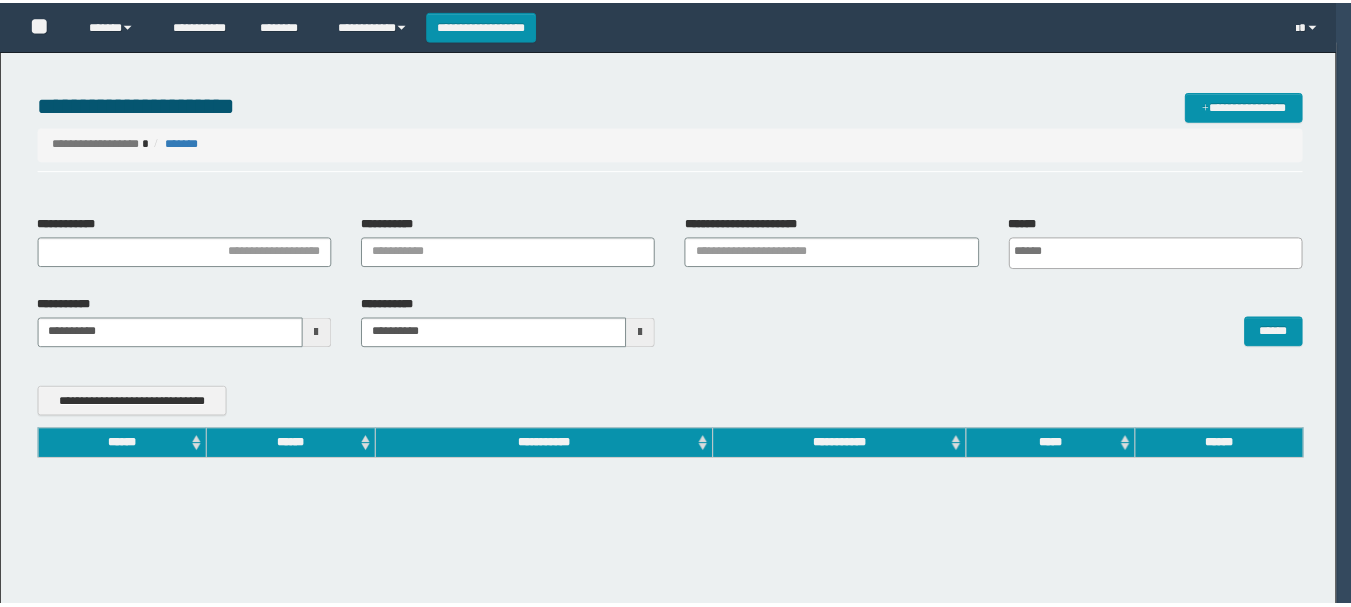 scroll, scrollTop: 0, scrollLeft: 0, axis: both 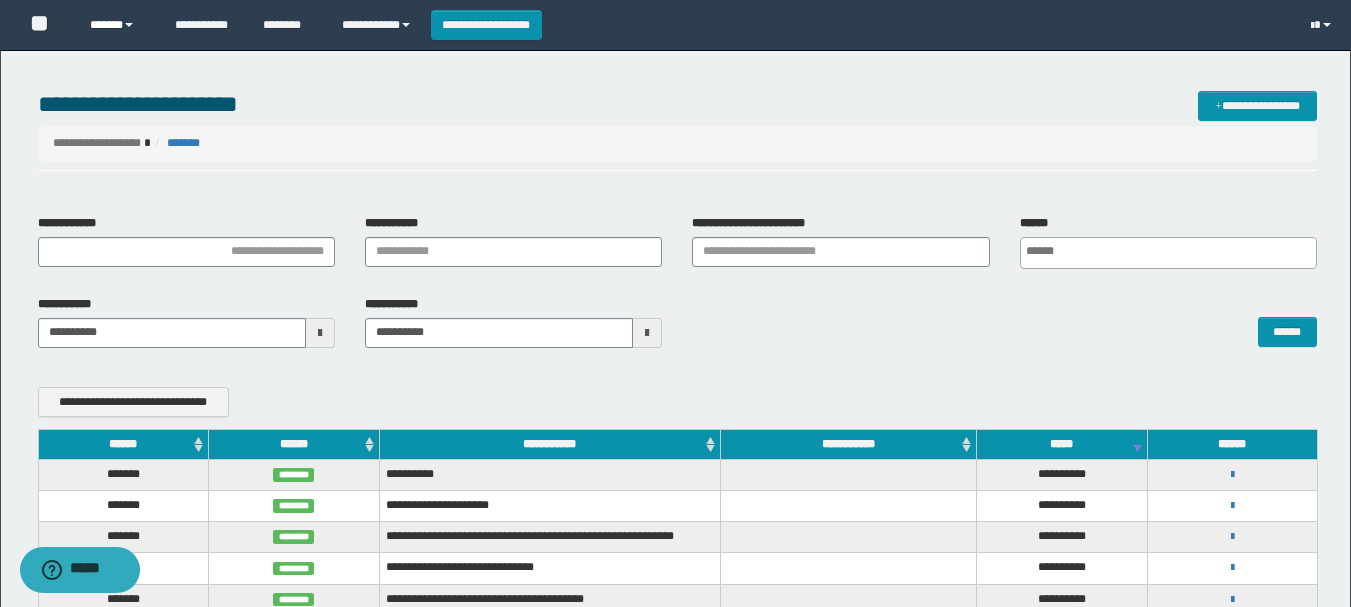click on "******" at bounding box center (117, 25) 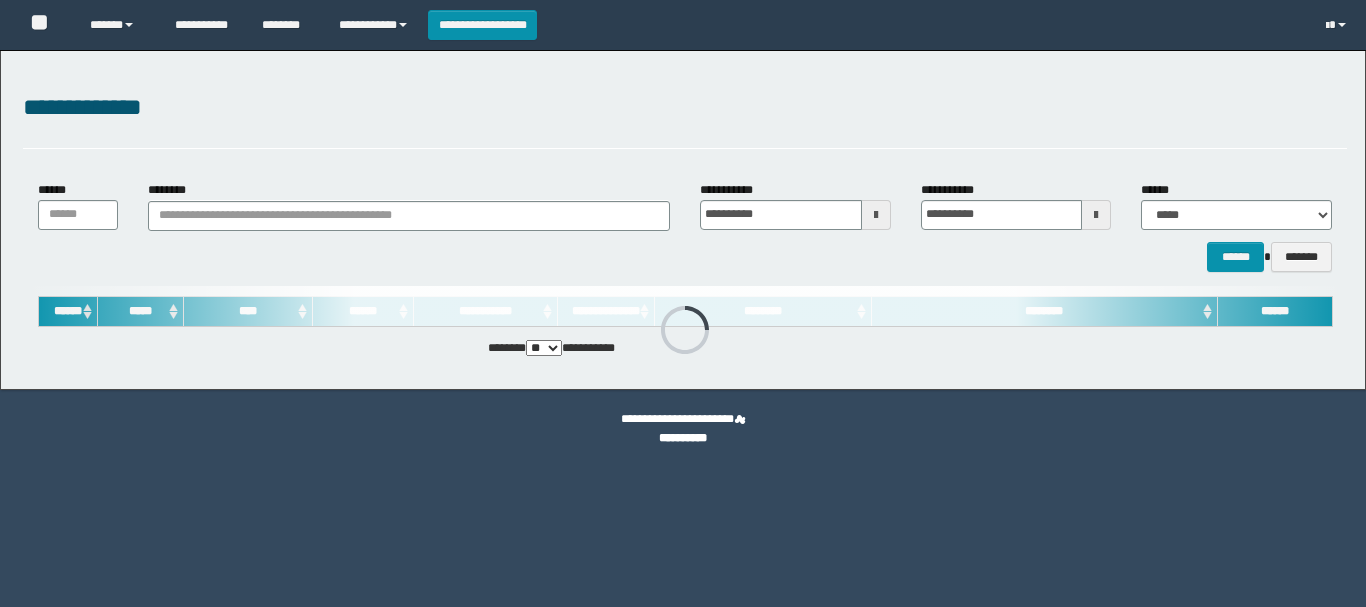 scroll, scrollTop: 0, scrollLeft: 0, axis: both 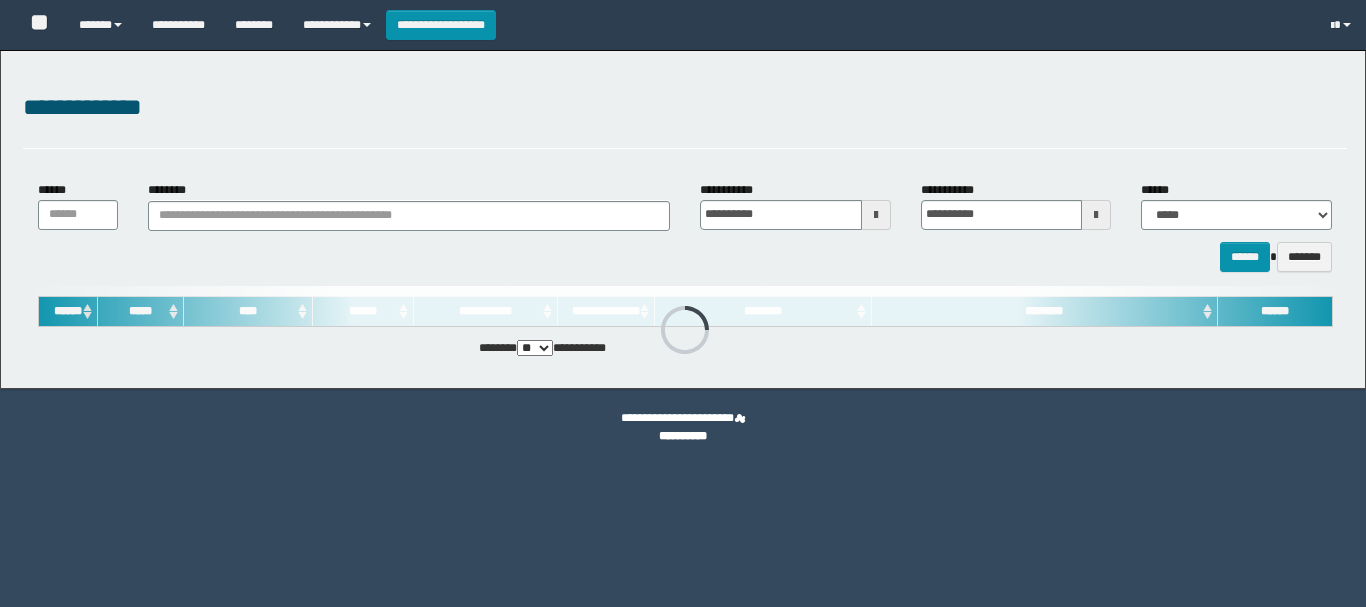 click on "******" at bounding box center [1245, 257] 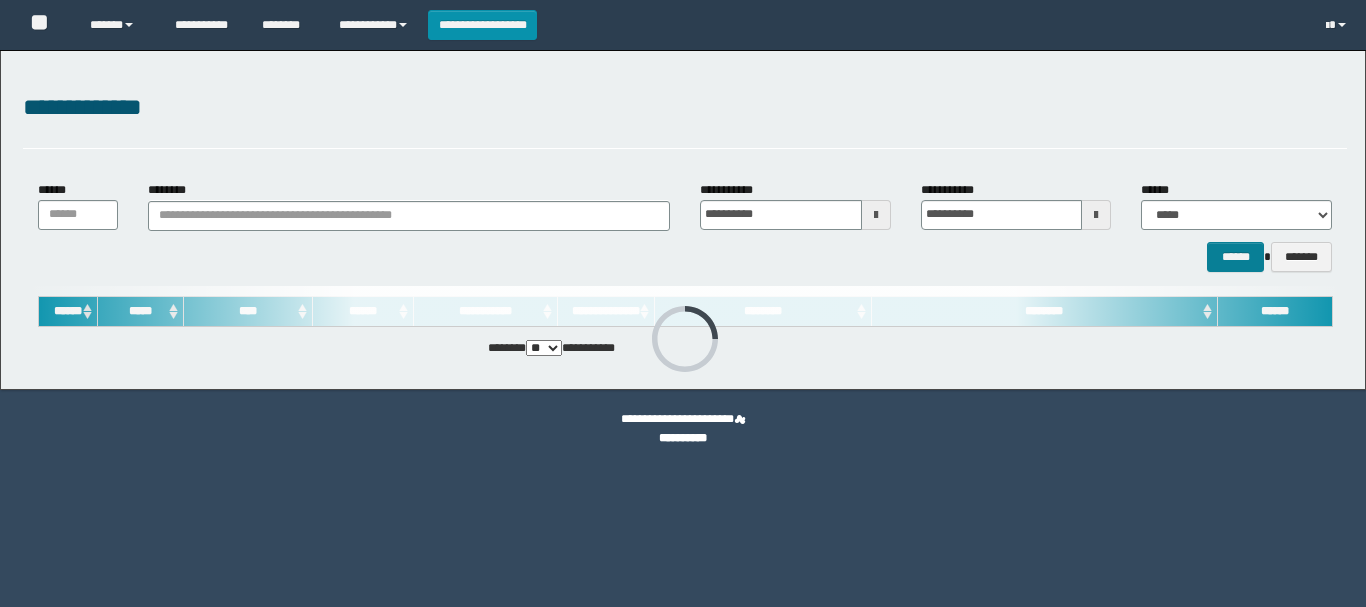 scroll, scrollTop: 0, scrollLeft: 0, axis: both 